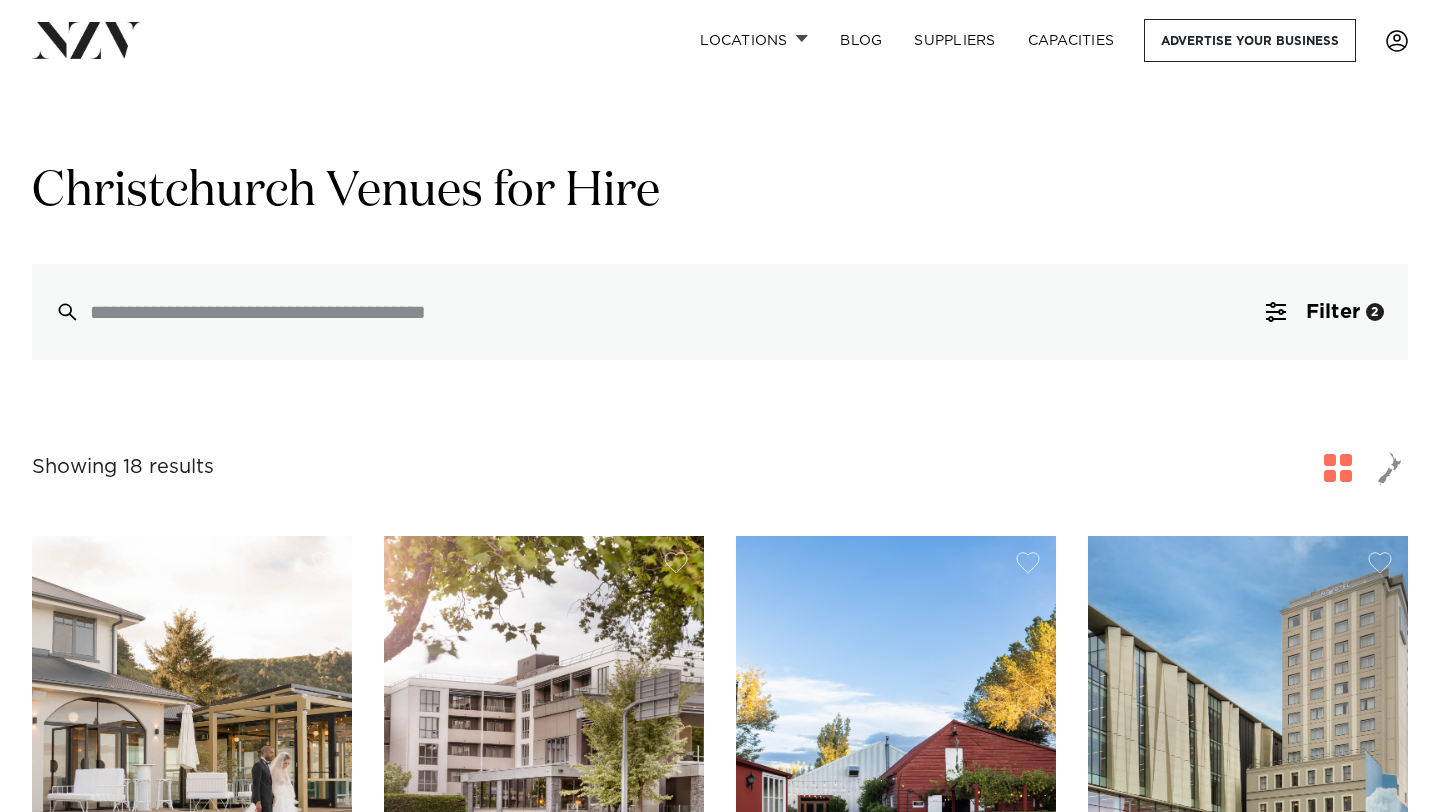 scroll, scrollTop: 201, scrollLeft: 0, axis: vertical 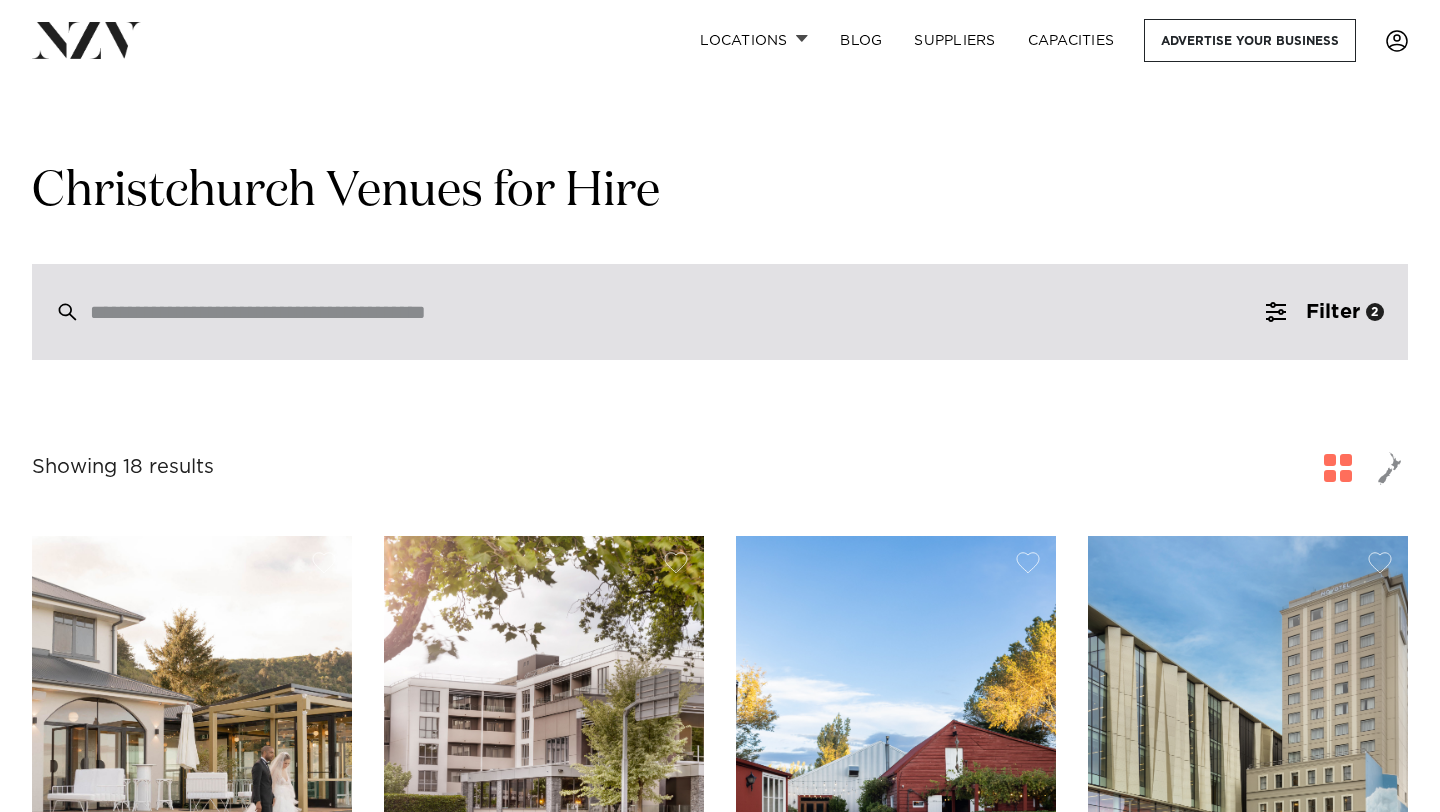 click at bounding box center (720, 312) 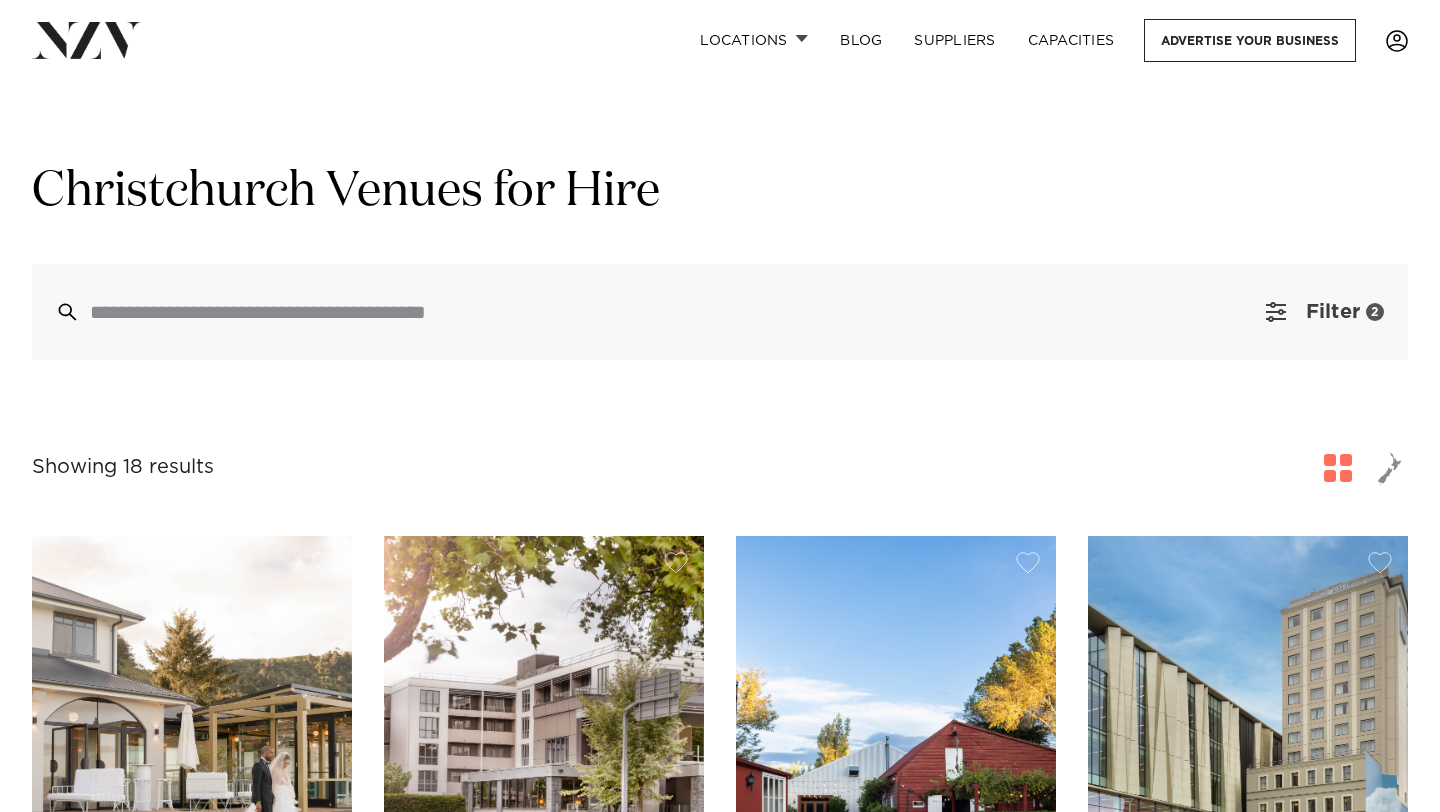 click at bounding box center [1276, 312] 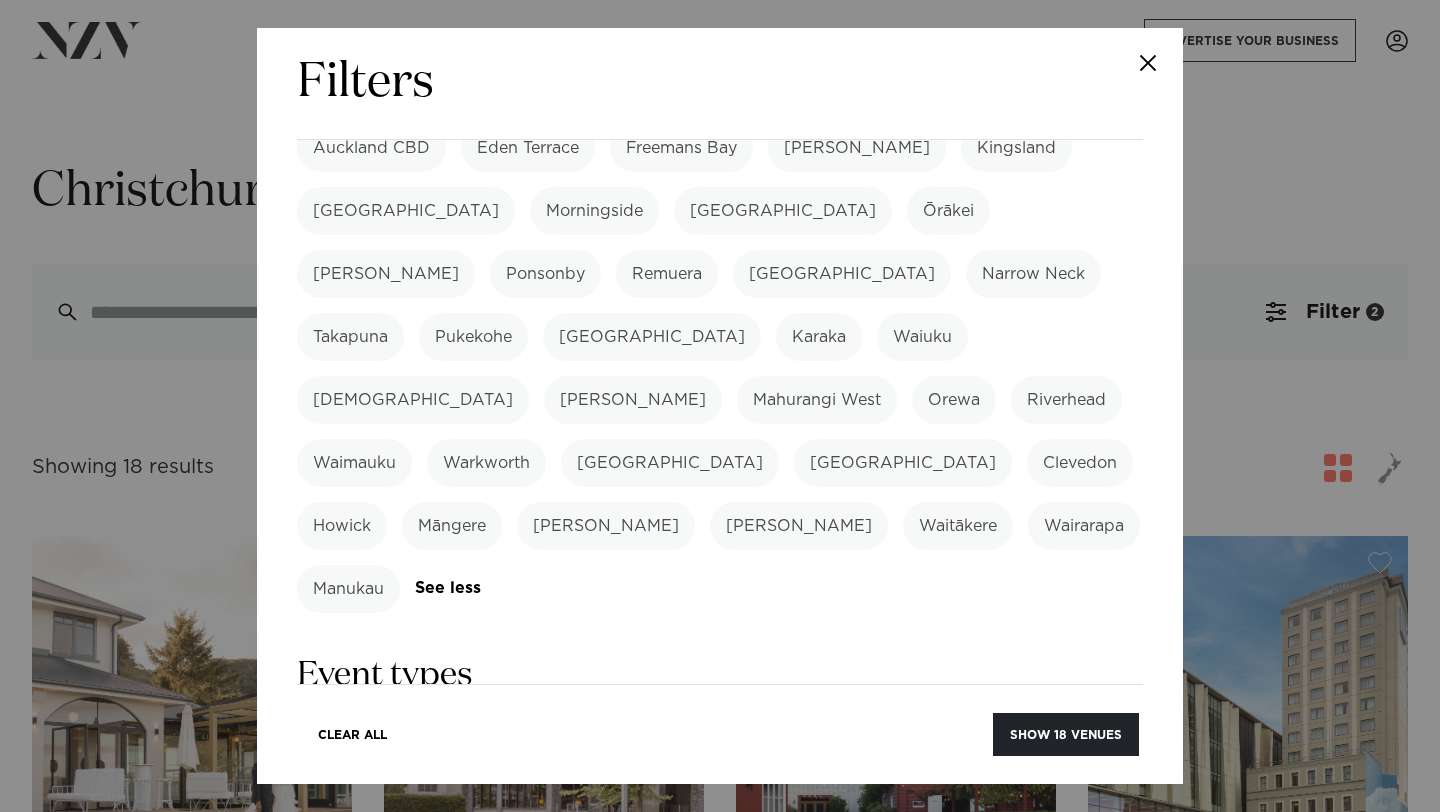 scroll, scrollTop: 0, scrollLeft: 0, axis: both 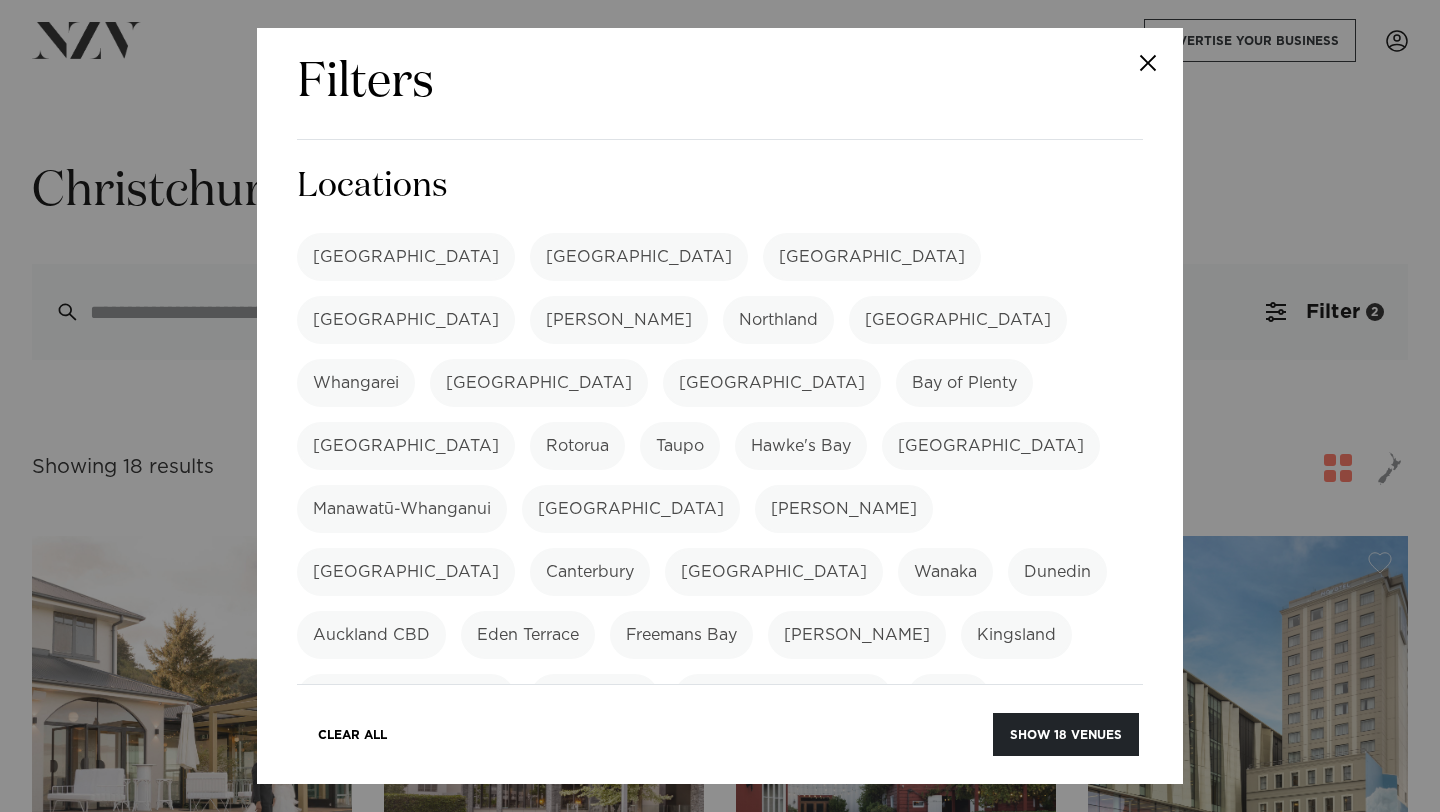 click on "[GEOGRAPHIC_DATA]" at bounding box center [872, 257] 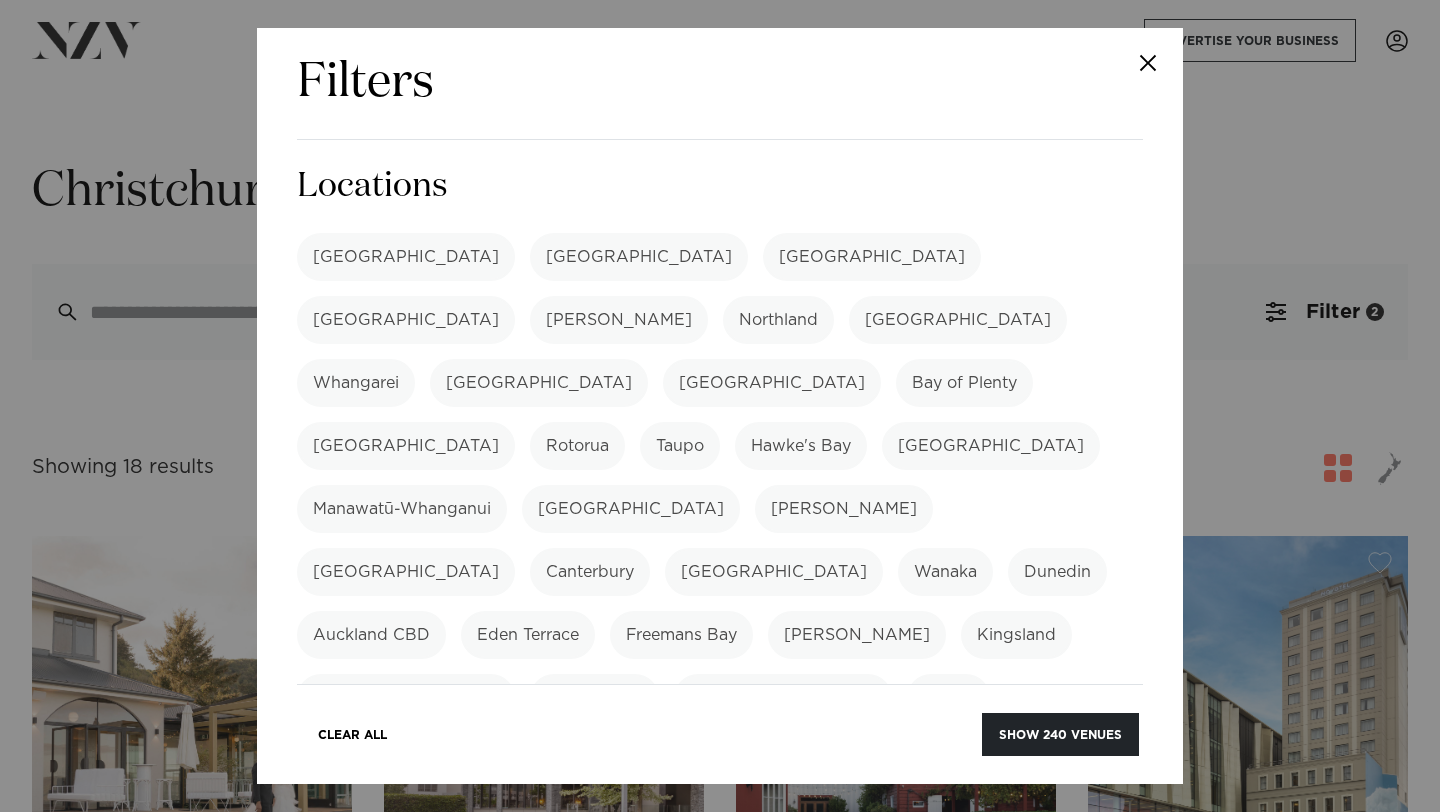 click on "[GEOGRAPHIC_DATA]" at bounding box center (872, 257) 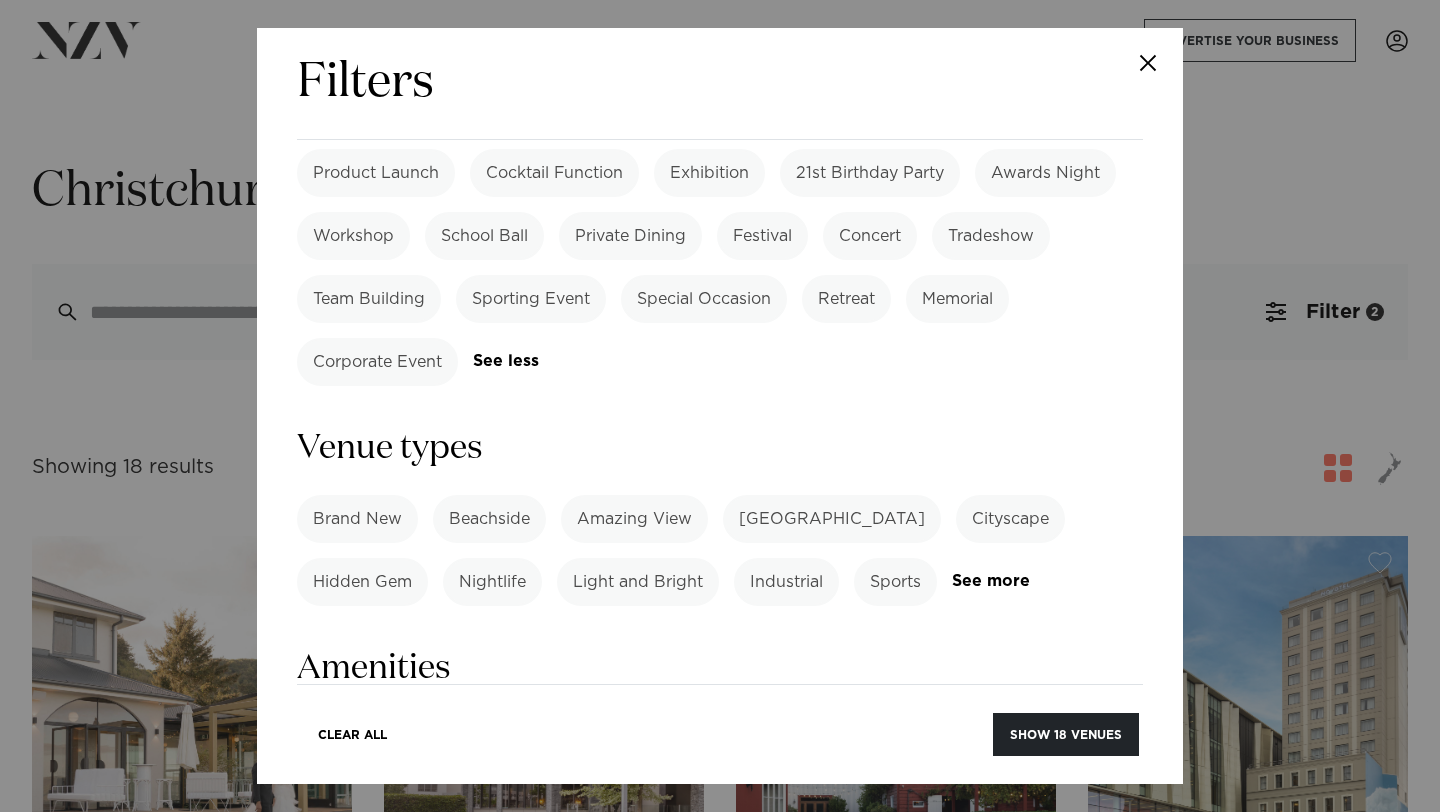 scroll, scrollTop: 1124, scrollLeft: 0, axis: vertical 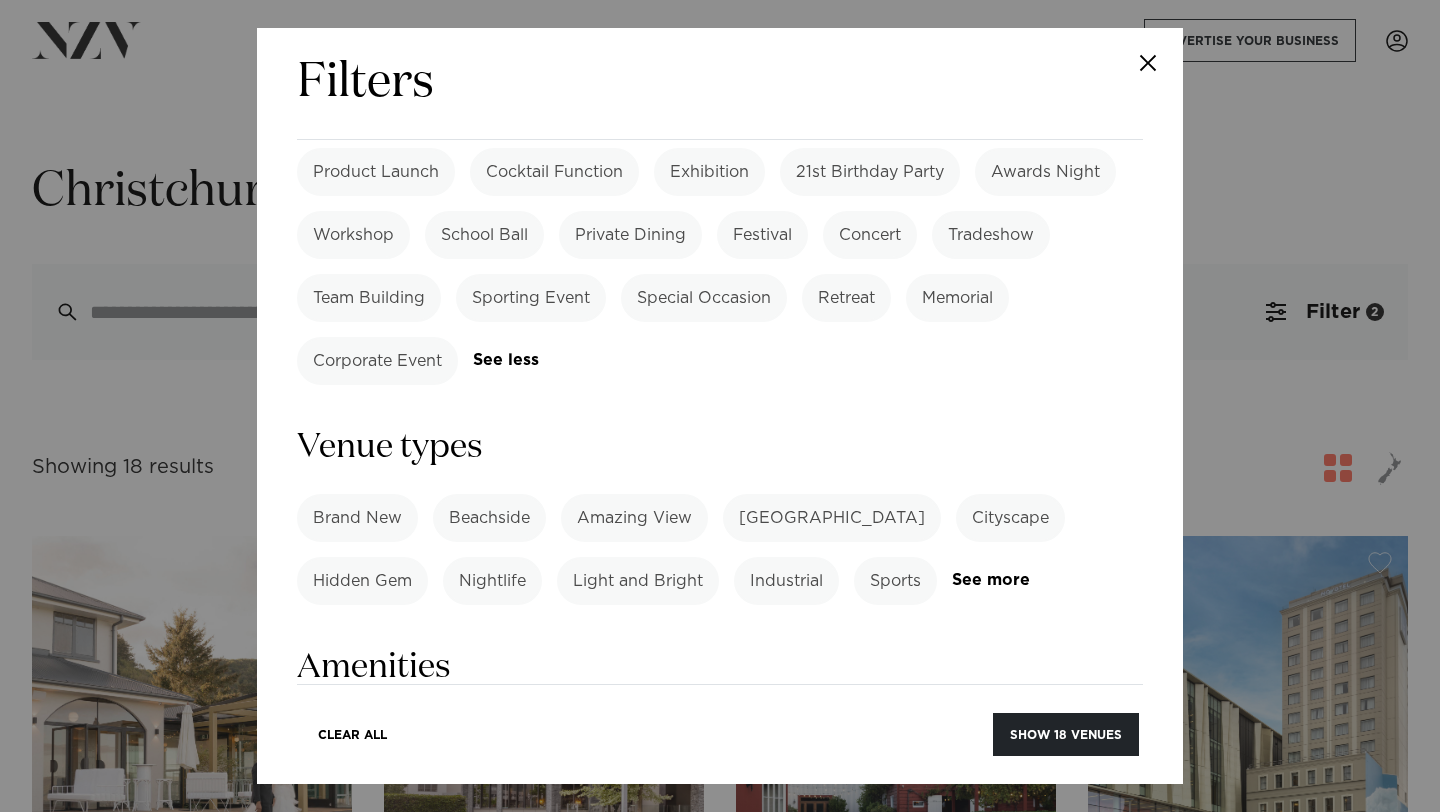 click on "Beachside" at bounding box center (489, 518) 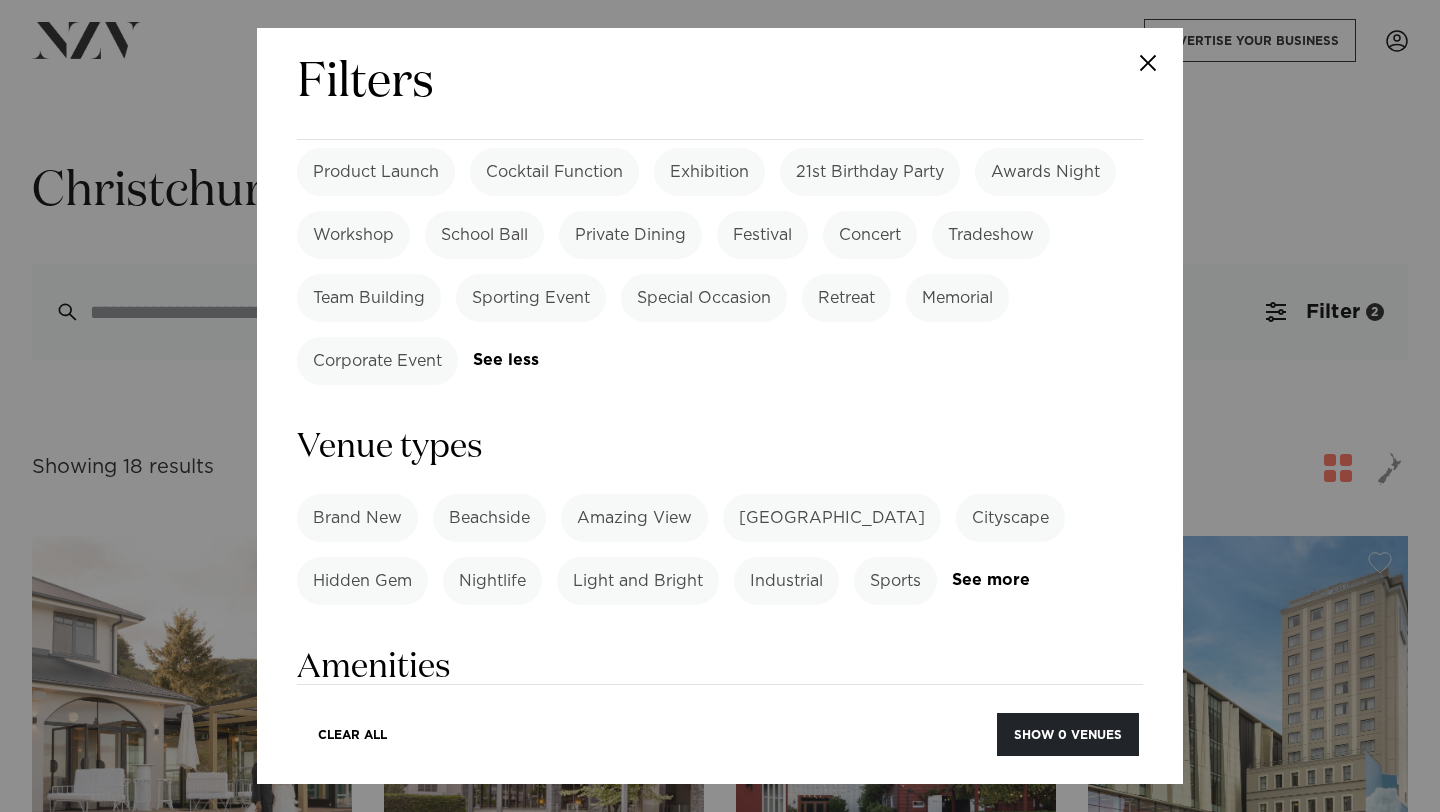 click on "Heritage Building" at bounding box center (832, 518) 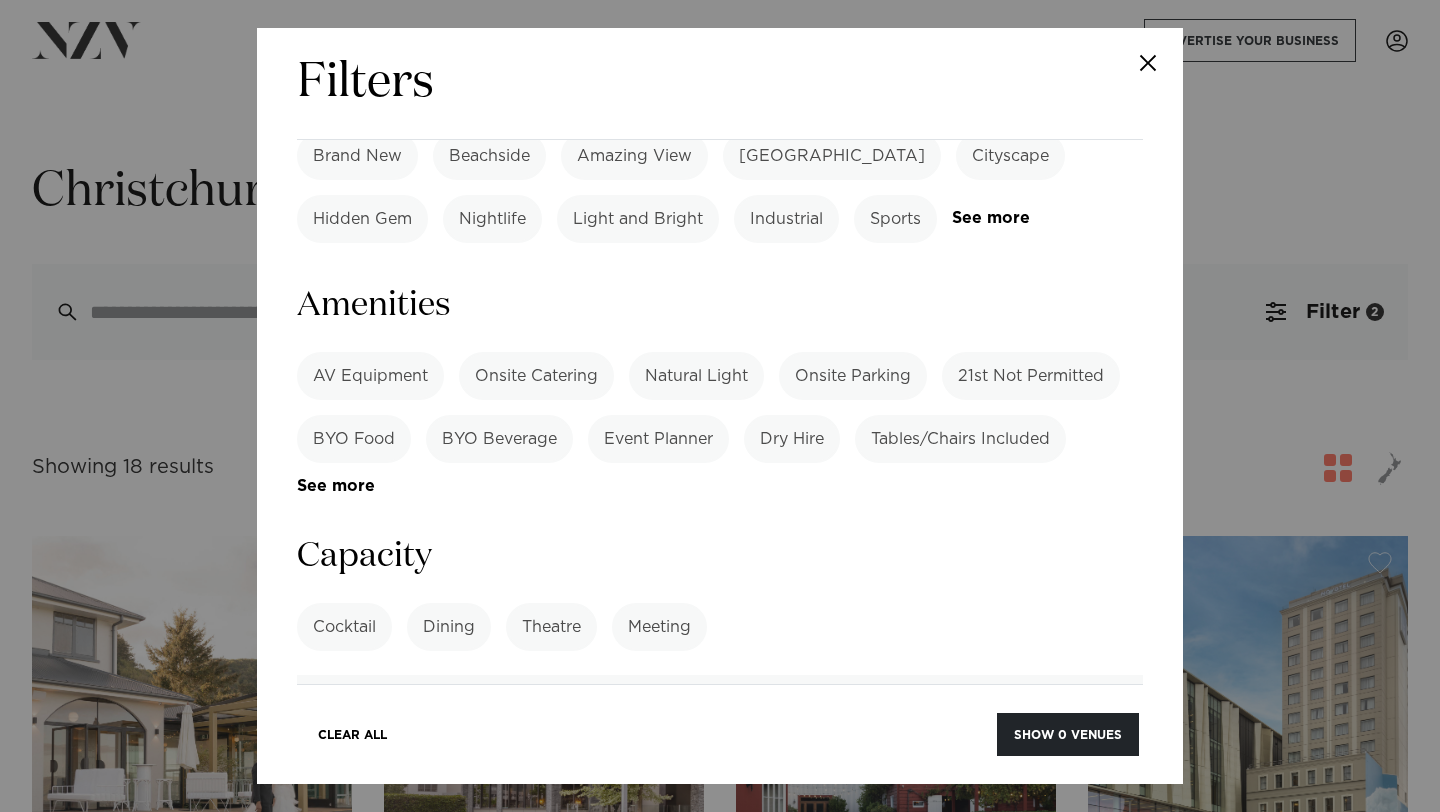 scroll, scrollTop: 1495, scrollLeft: 0, axis: vertical 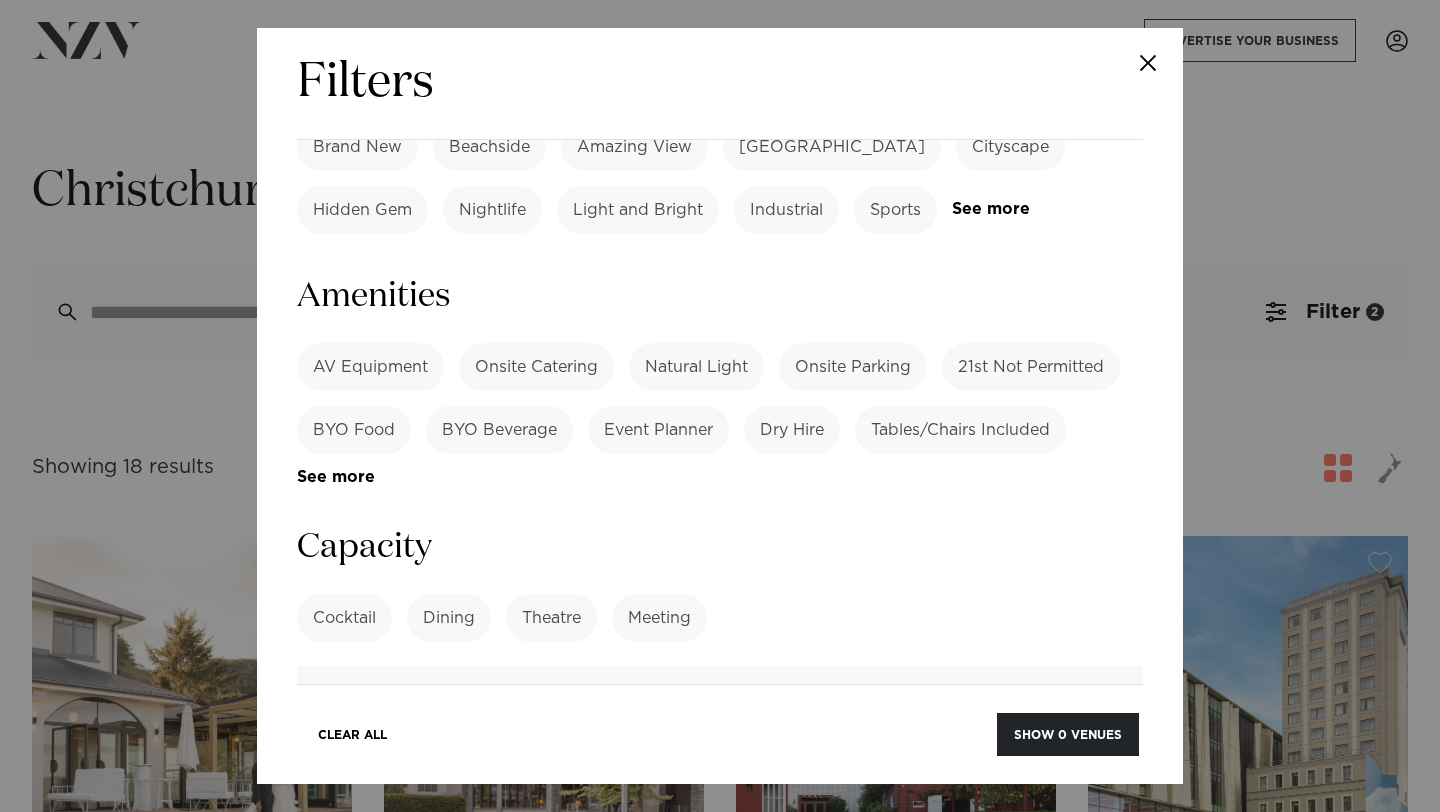 click at bounding box center [1148, 63] 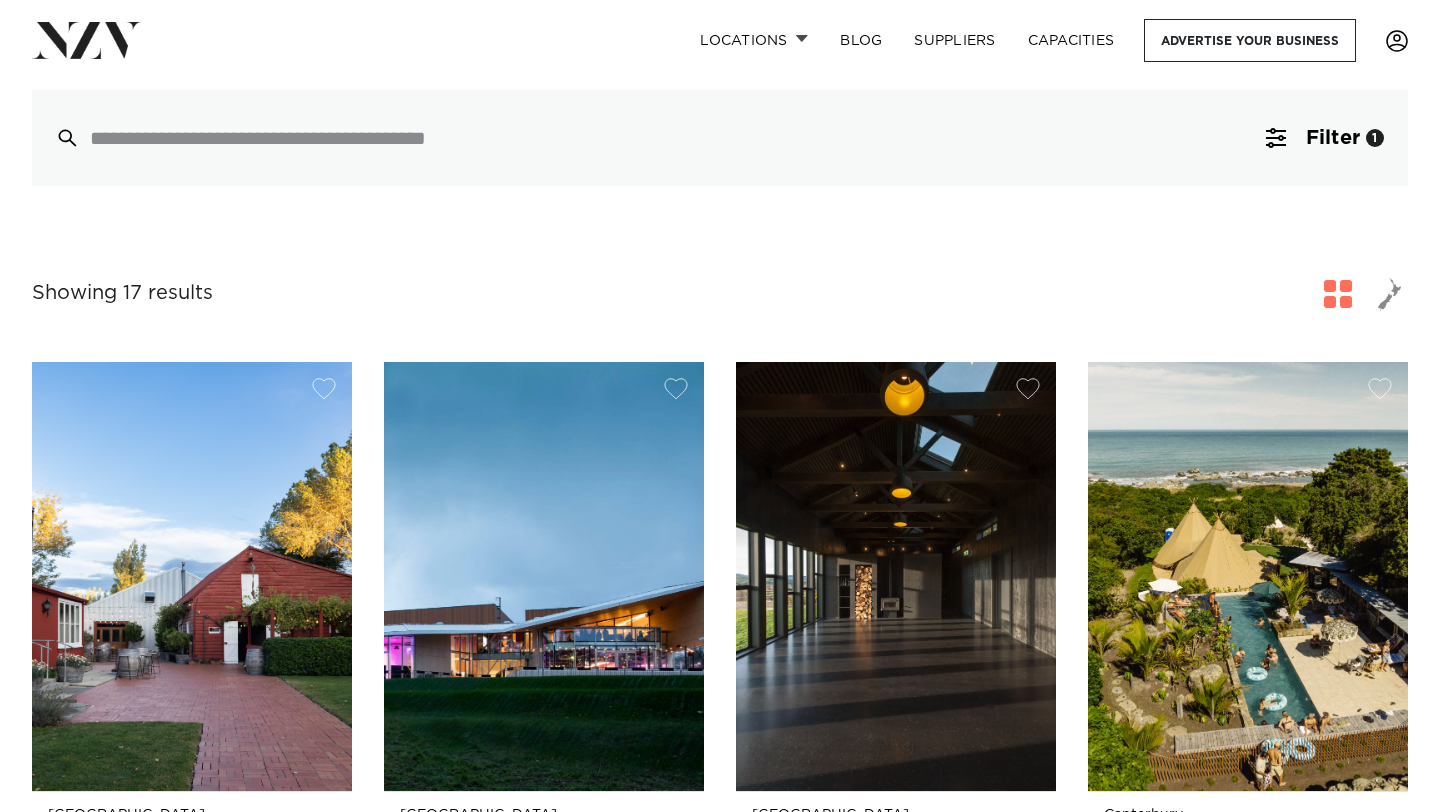 scroll, scrollTop: 266, scrollLeft: 0, axis: vertical 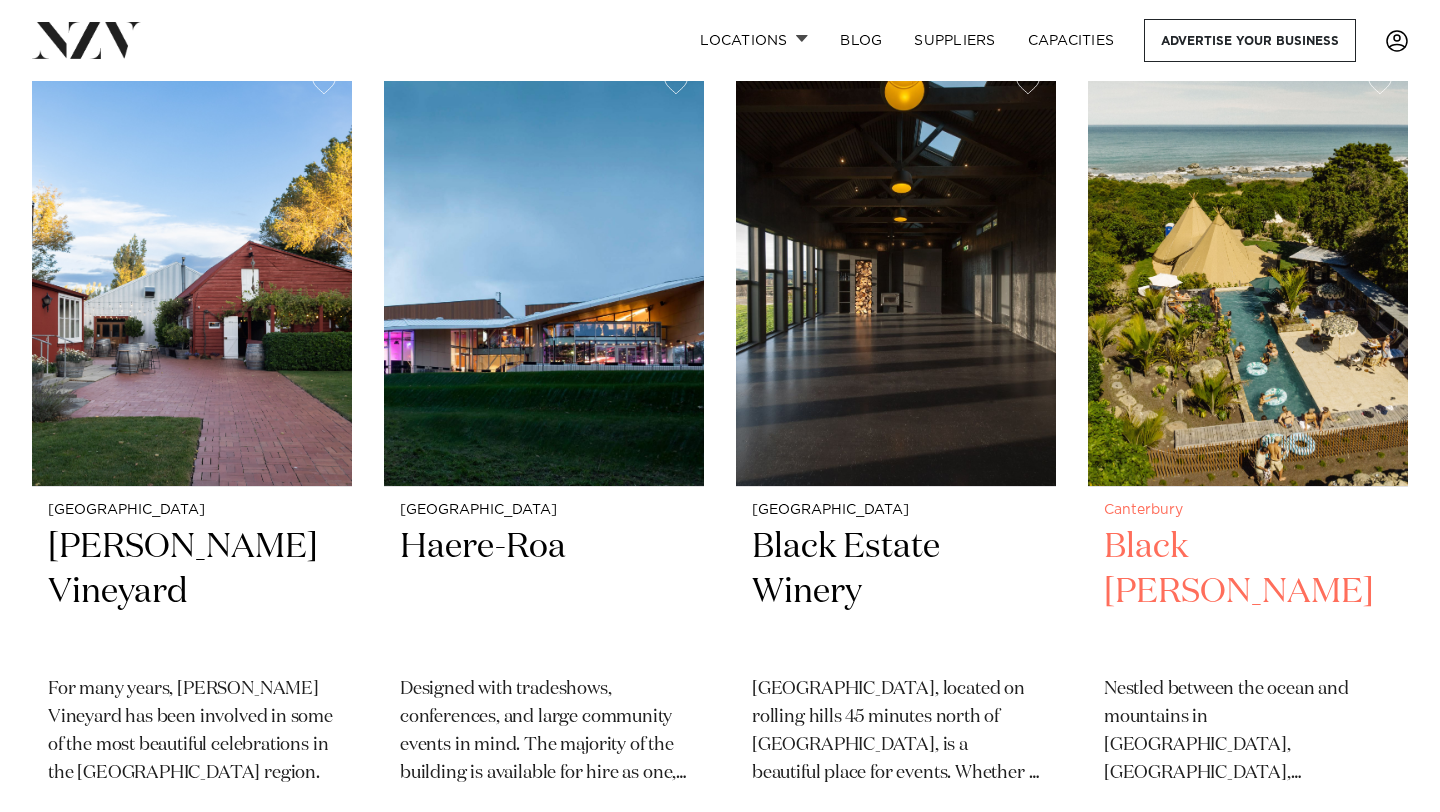 click at bounding box center [1248, 271] 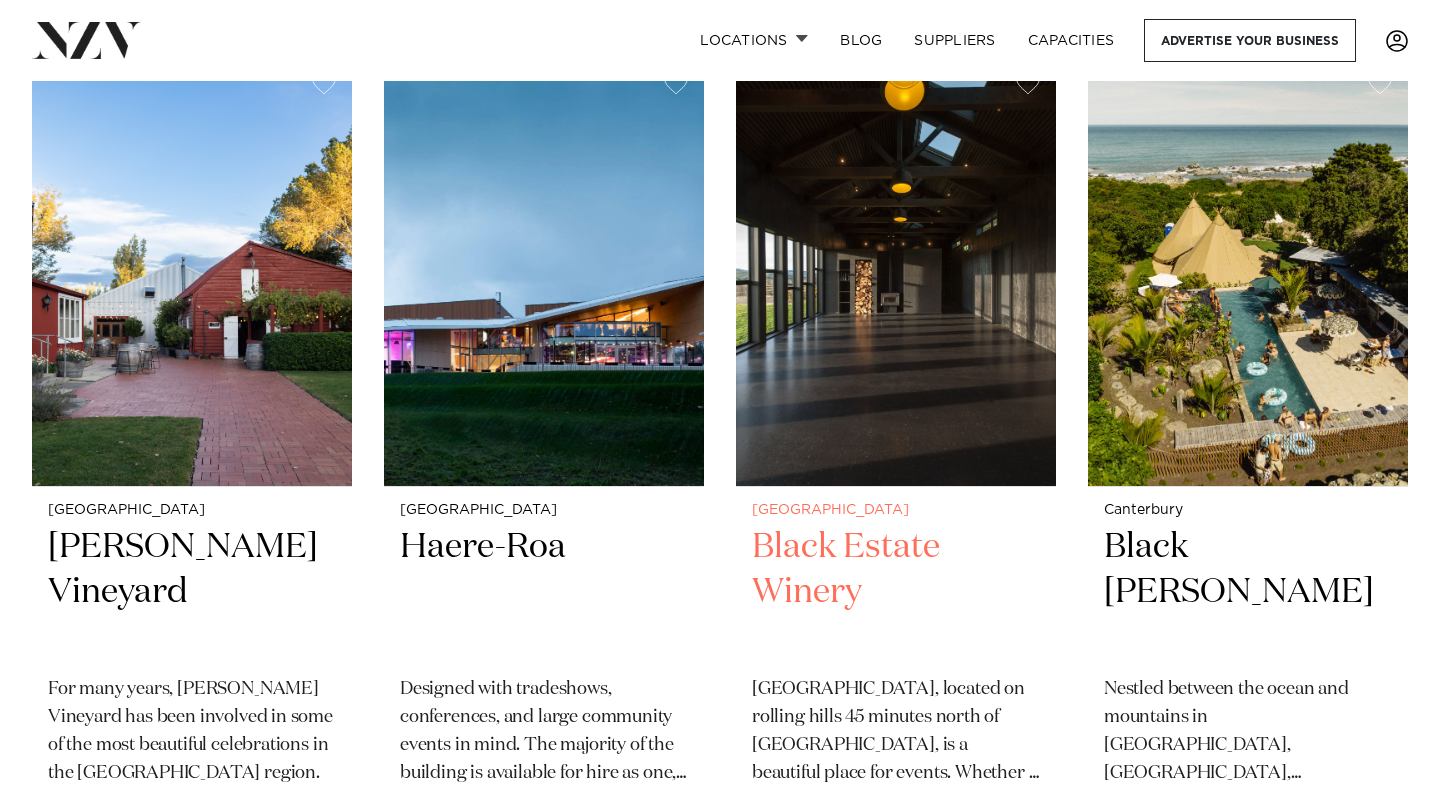 click at bounding box center [896, 271] 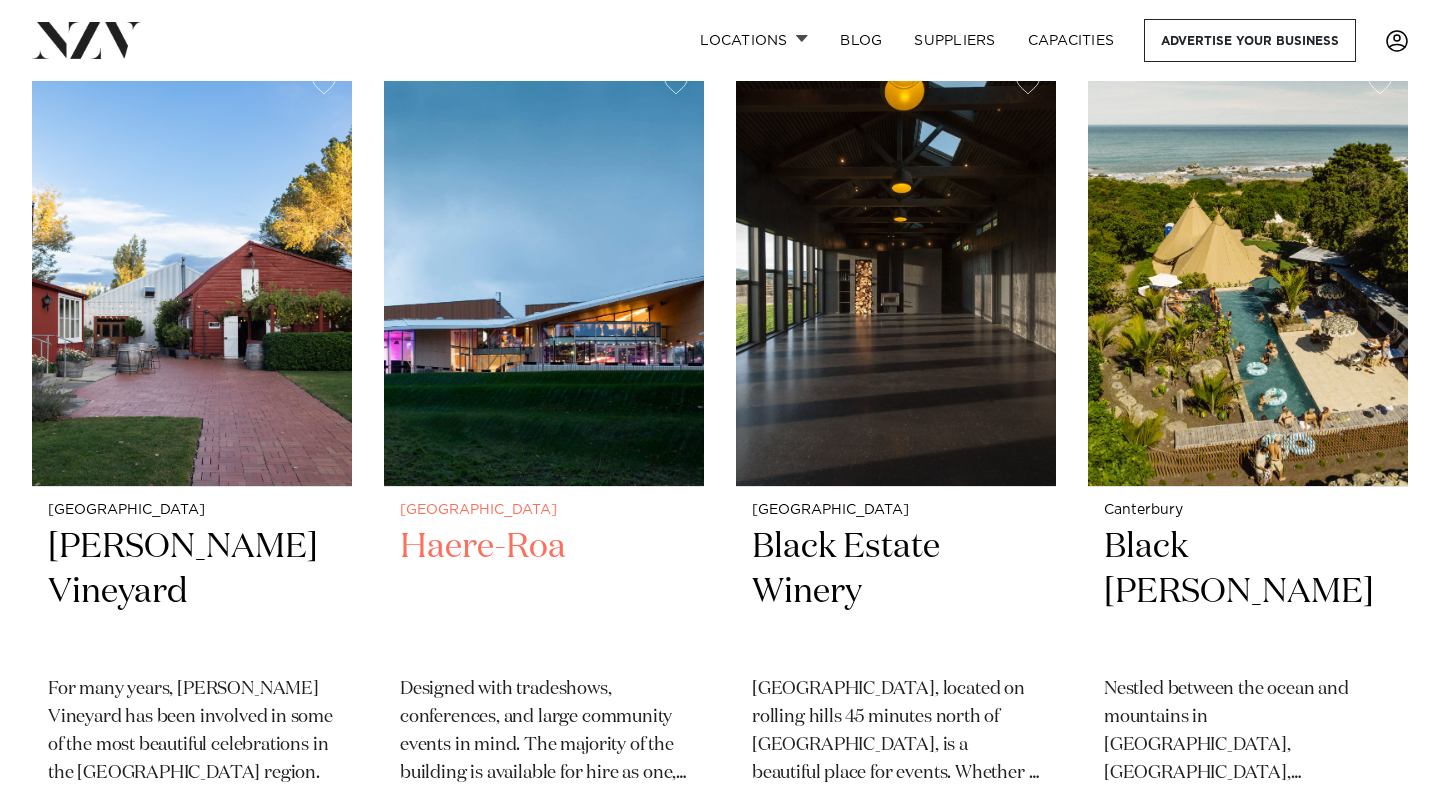click at bounding box center [544, 271] 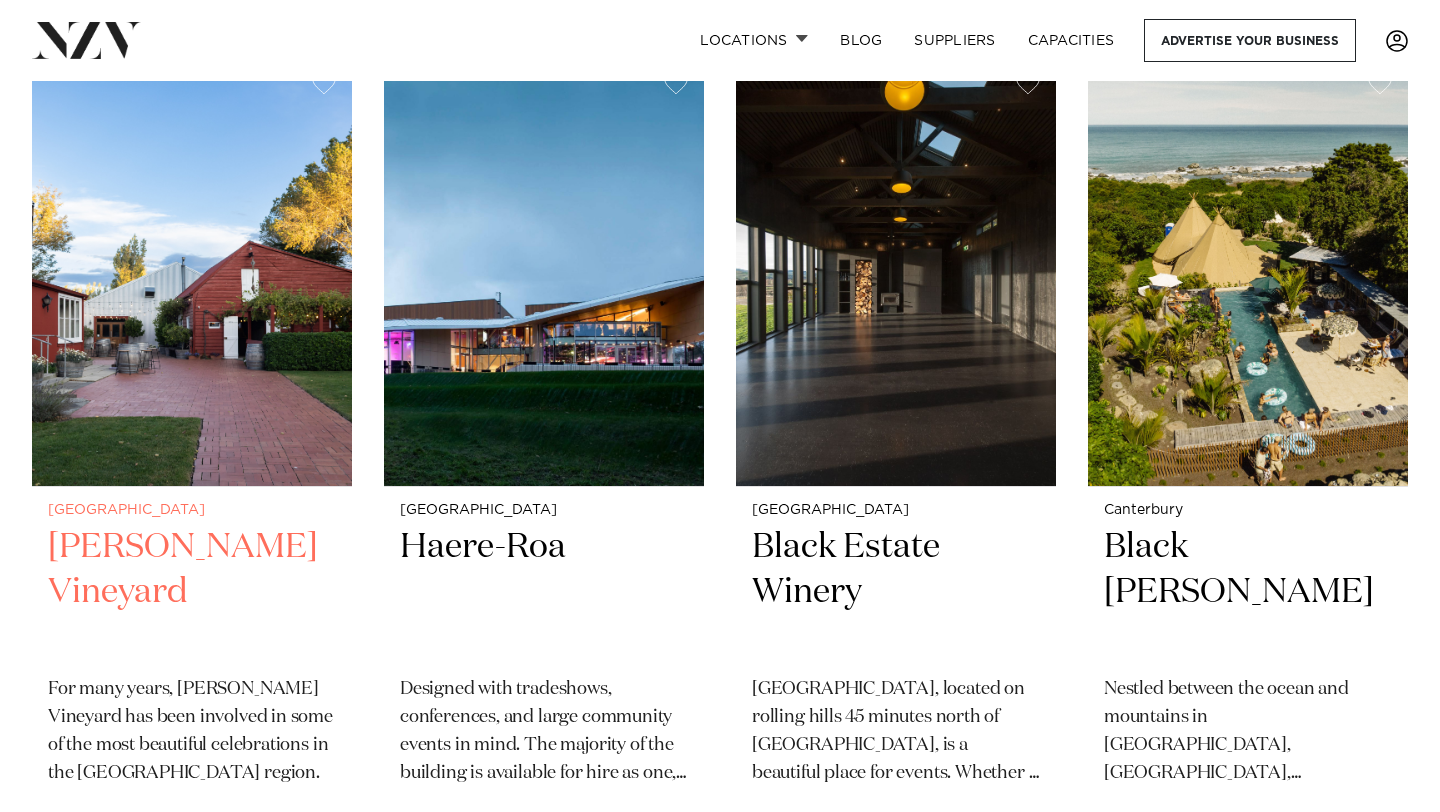 click on "[PERSON_NAME] Vineyard" at bounding box center (192, 592) 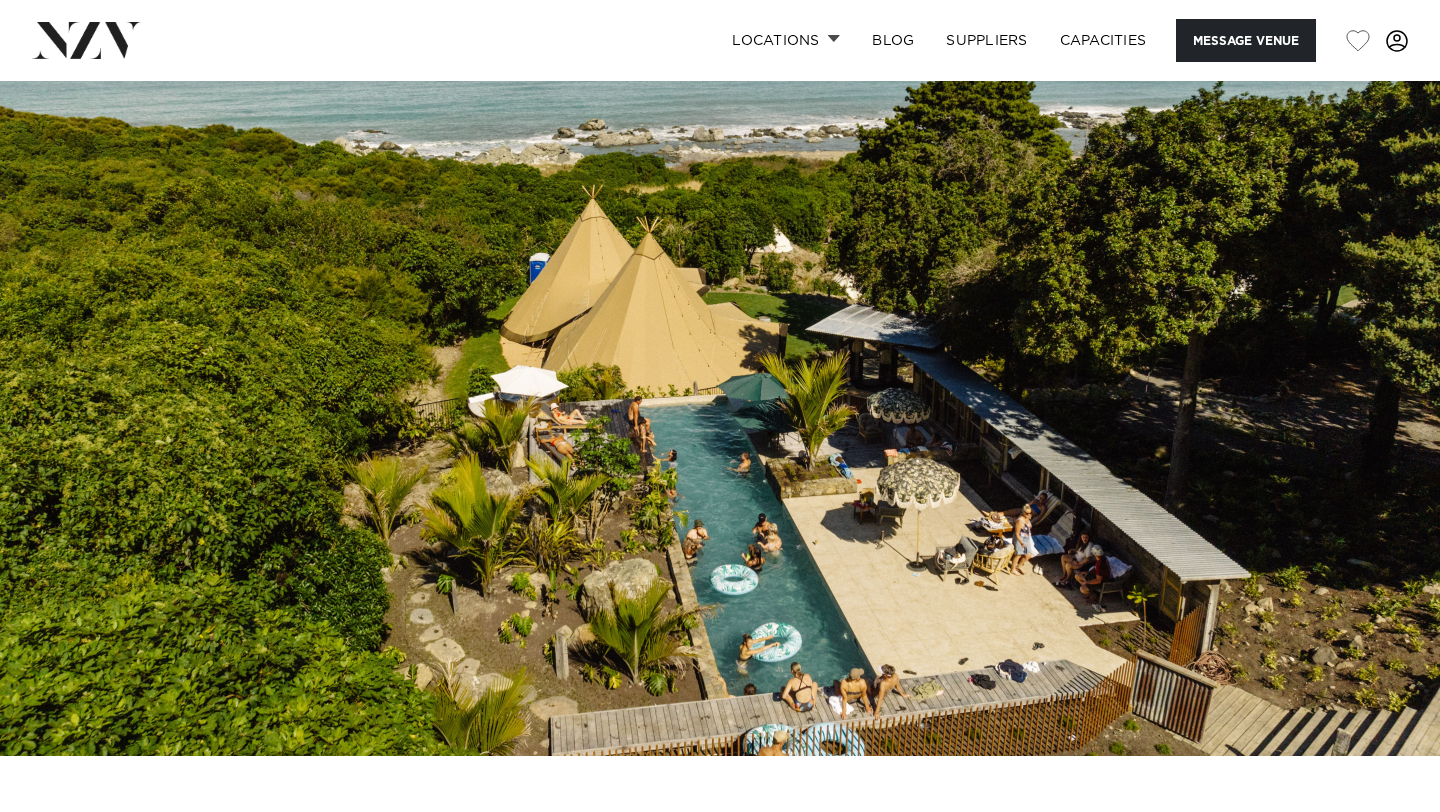 scroll, scrollTop: 0, scrollLeft: 0, axis: both 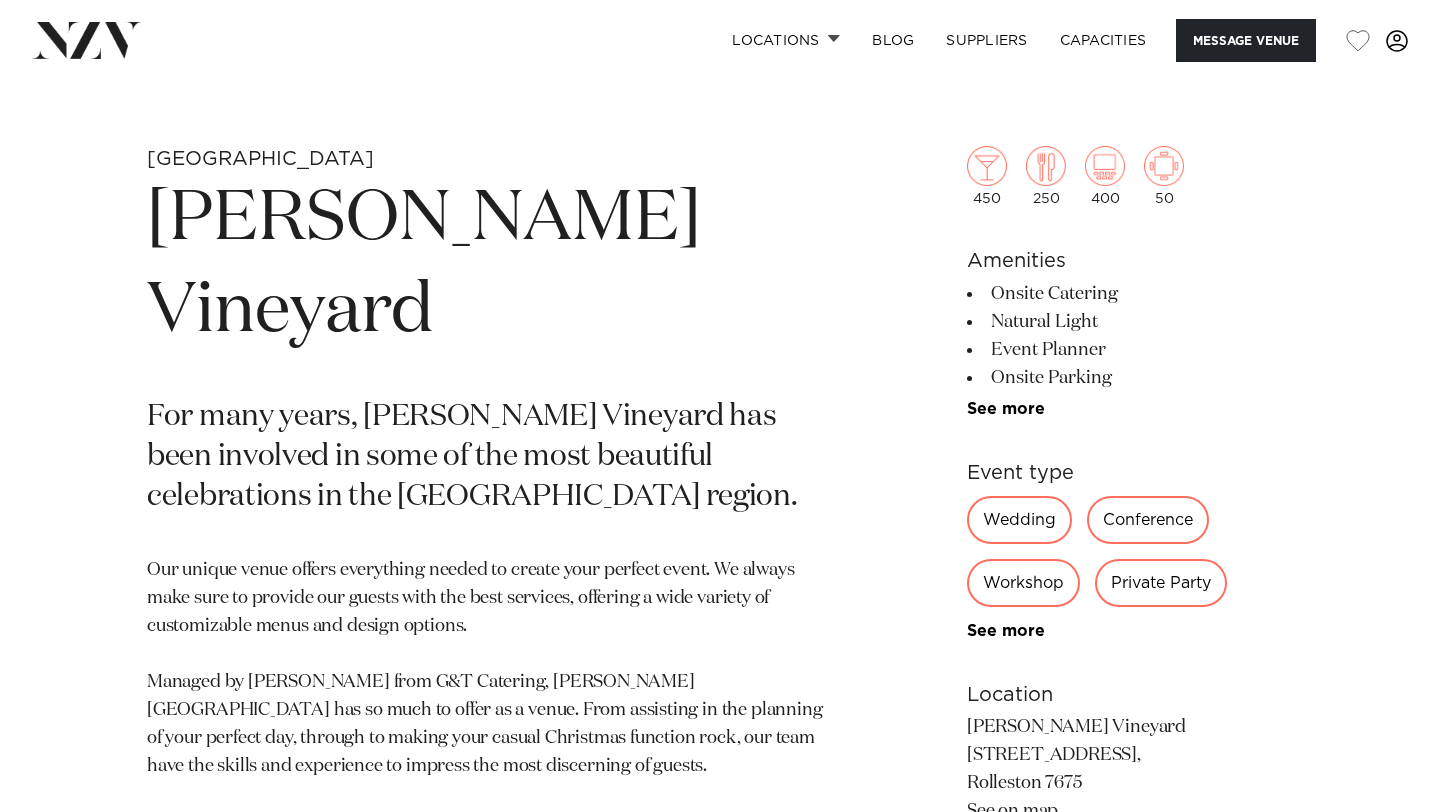 click on "Wedding" at bounding box center [1019, 520] 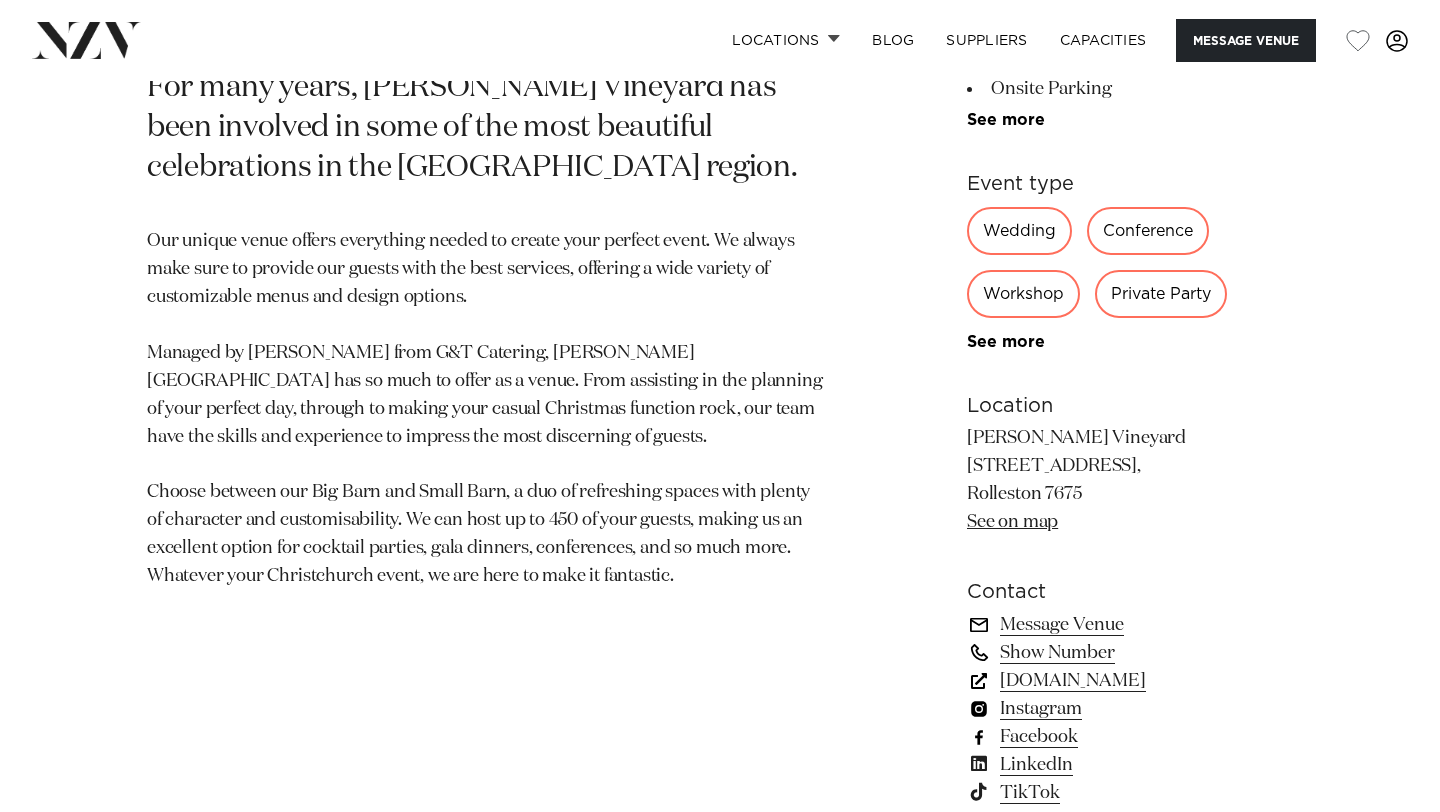 scroll, scrollTop: 995, scrollLeft: 0, axis: vertical 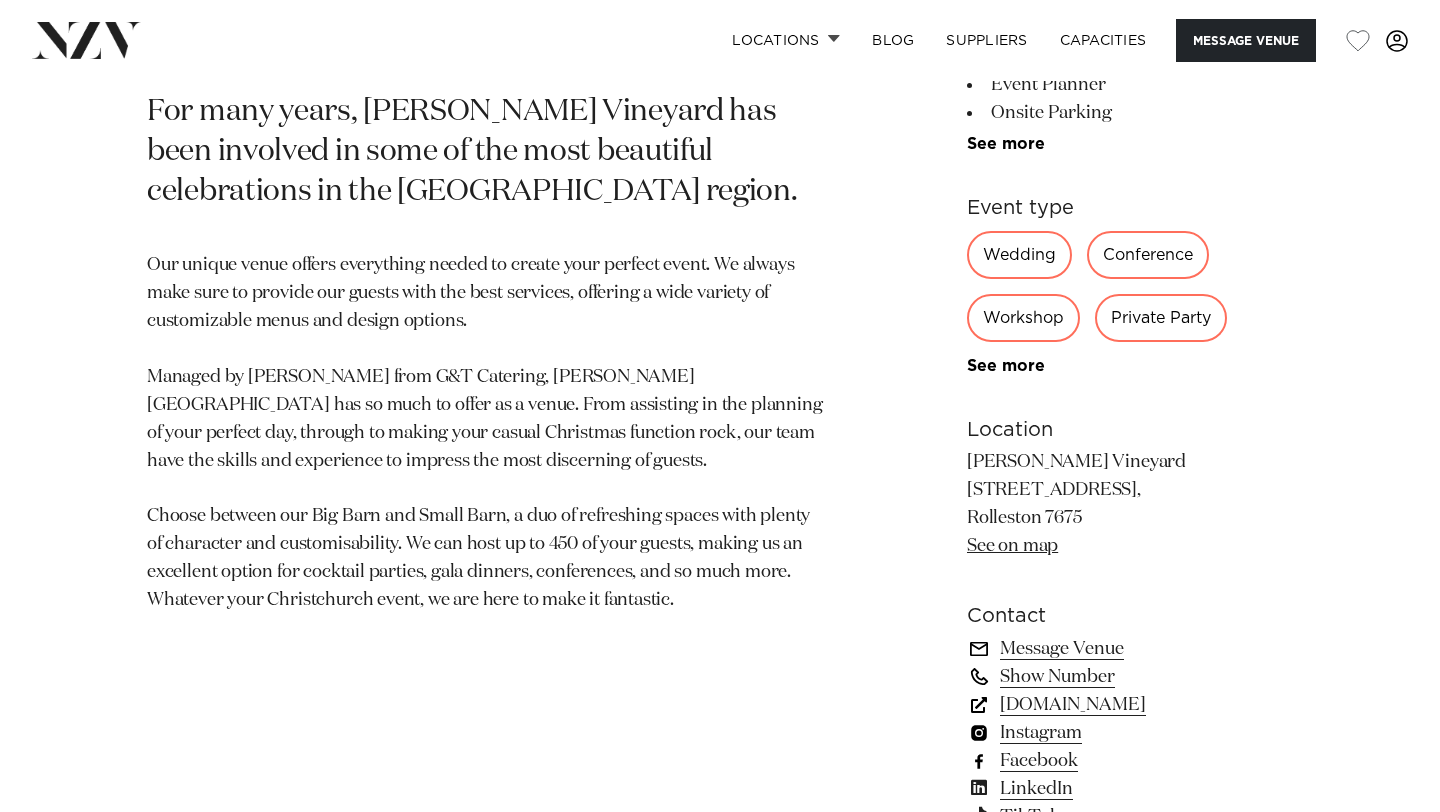 click on "Wedding" at bounding box center [1019, 255] 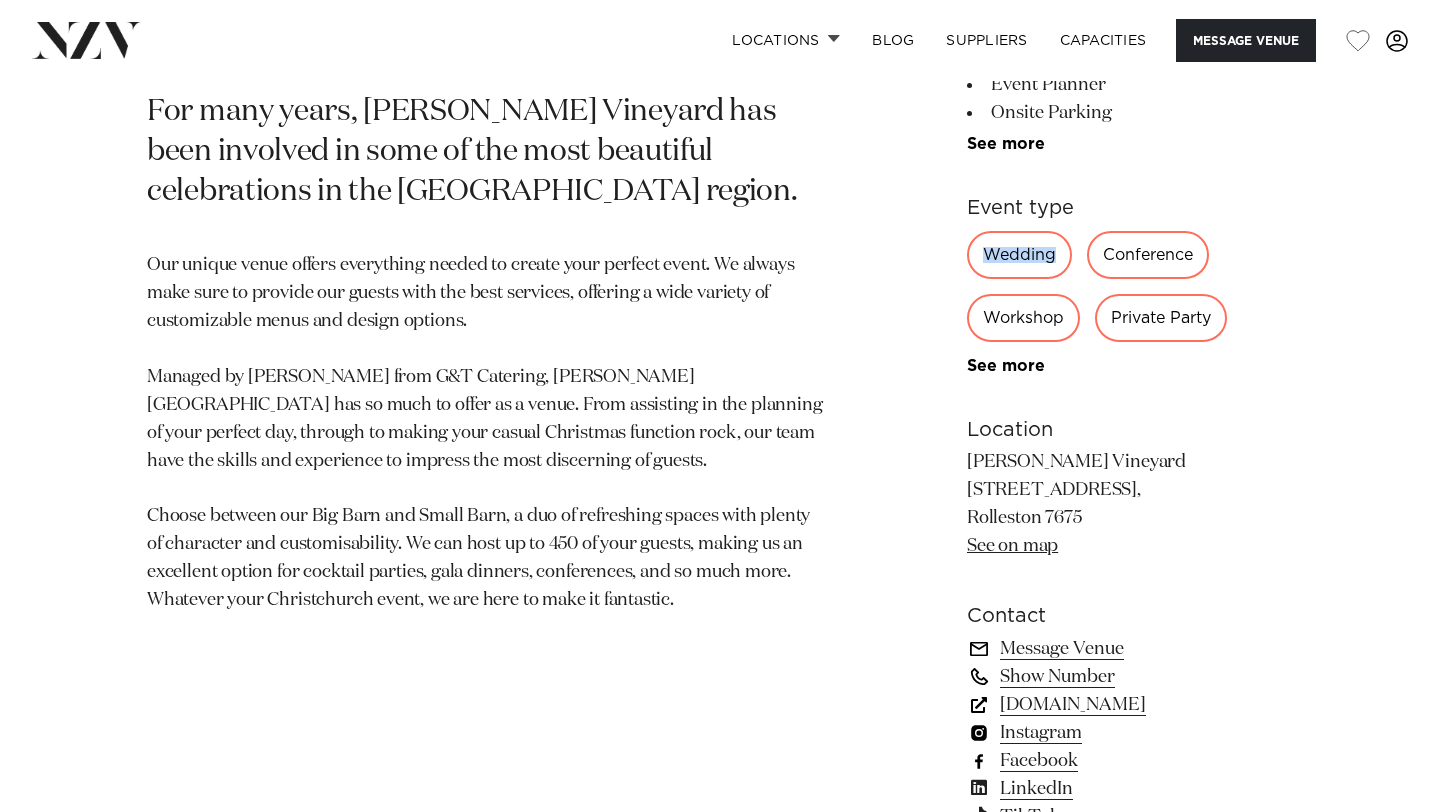 click on "Wedding" at bounding box center [1019, 255] 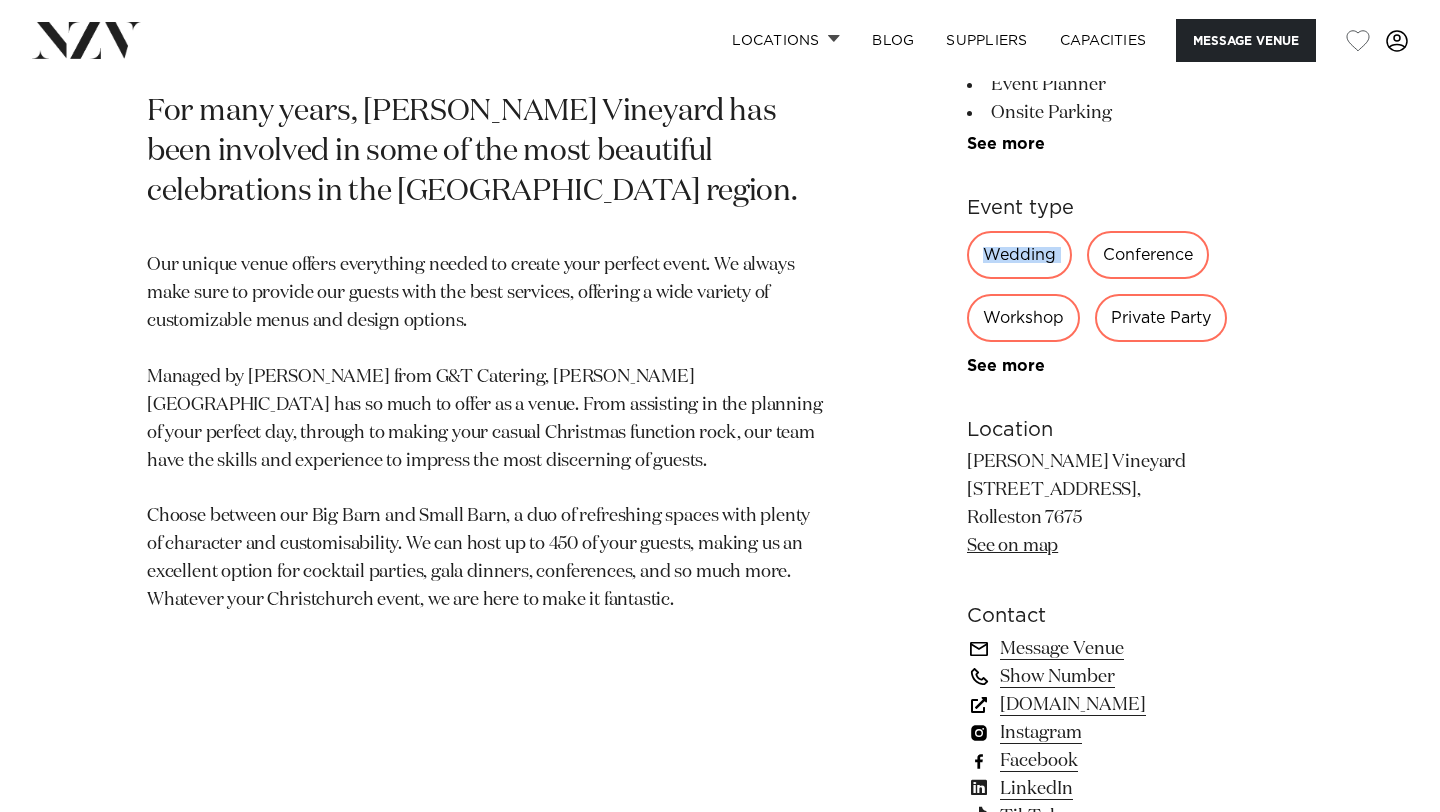 click on "Wedding" at bounding box center [1019, 255] 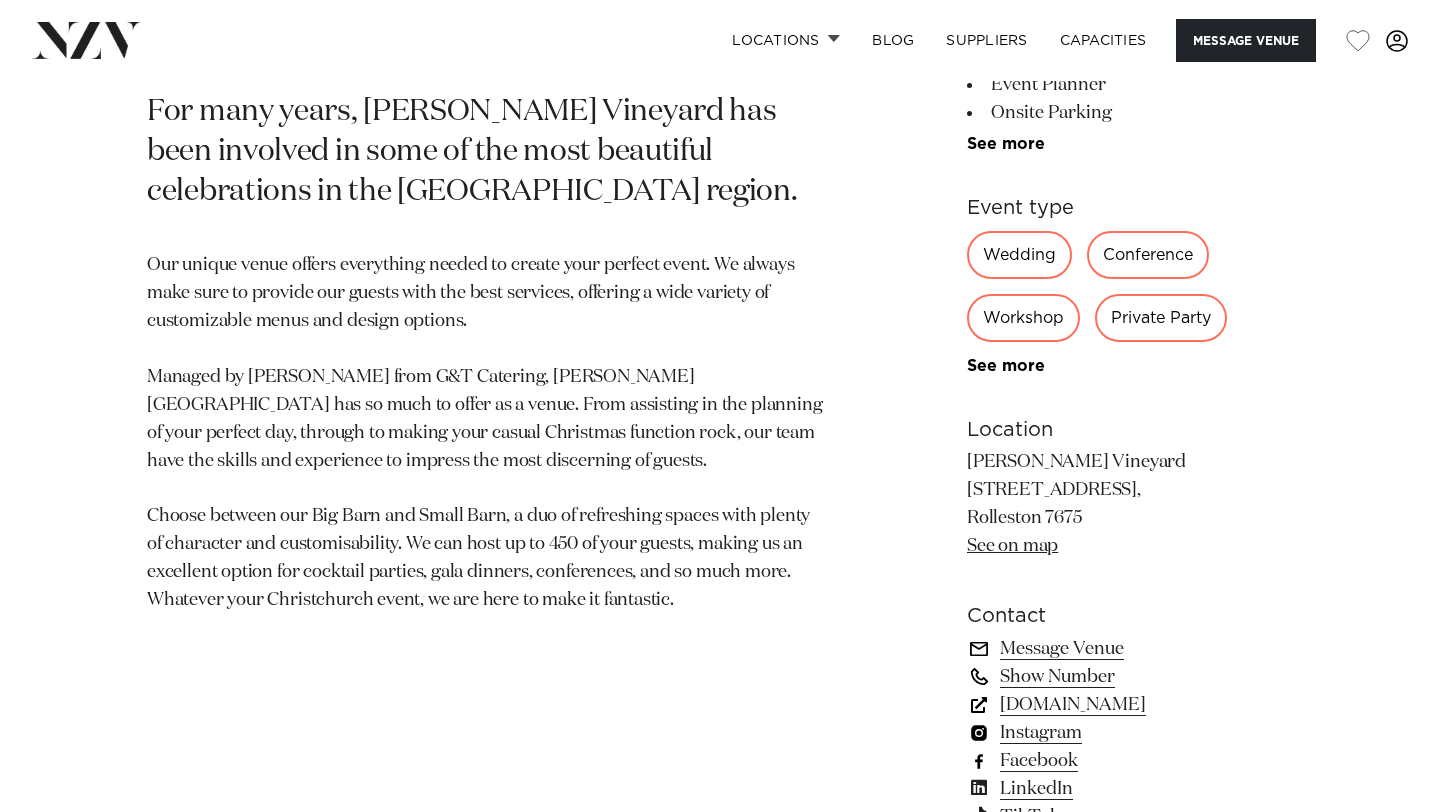 click on "Christchurch
Larcomb Vineyard
For many years, Larcomb Vineyard has been involved in some of the most beautiful celebrations in the Canterbury region.
Our unique venue offers everything needed to create your perfect event. We always make sure to provide our guests with the best services, offering a wide variety of customizable menus and design options.
Managed by Tom Lawson from G&T Catering, Larcomb Vineyard has so much to offer as a venue. From assisting in the planning of your perfect day, through to making your casual Christmas function rock, our team have the skills and experience to impress the most discerning of guests.
Choose between our Big Barn and Small Barn, a duo of refreshing spaces with plenty of character and customisability. We can host up to 450 of your guests, making us an excellent option for cocktail parties, gala dinners, conferences, and so much more. Whatever your Christchurch event, we are here to make it fantastic." at bounding box center [720, 401] 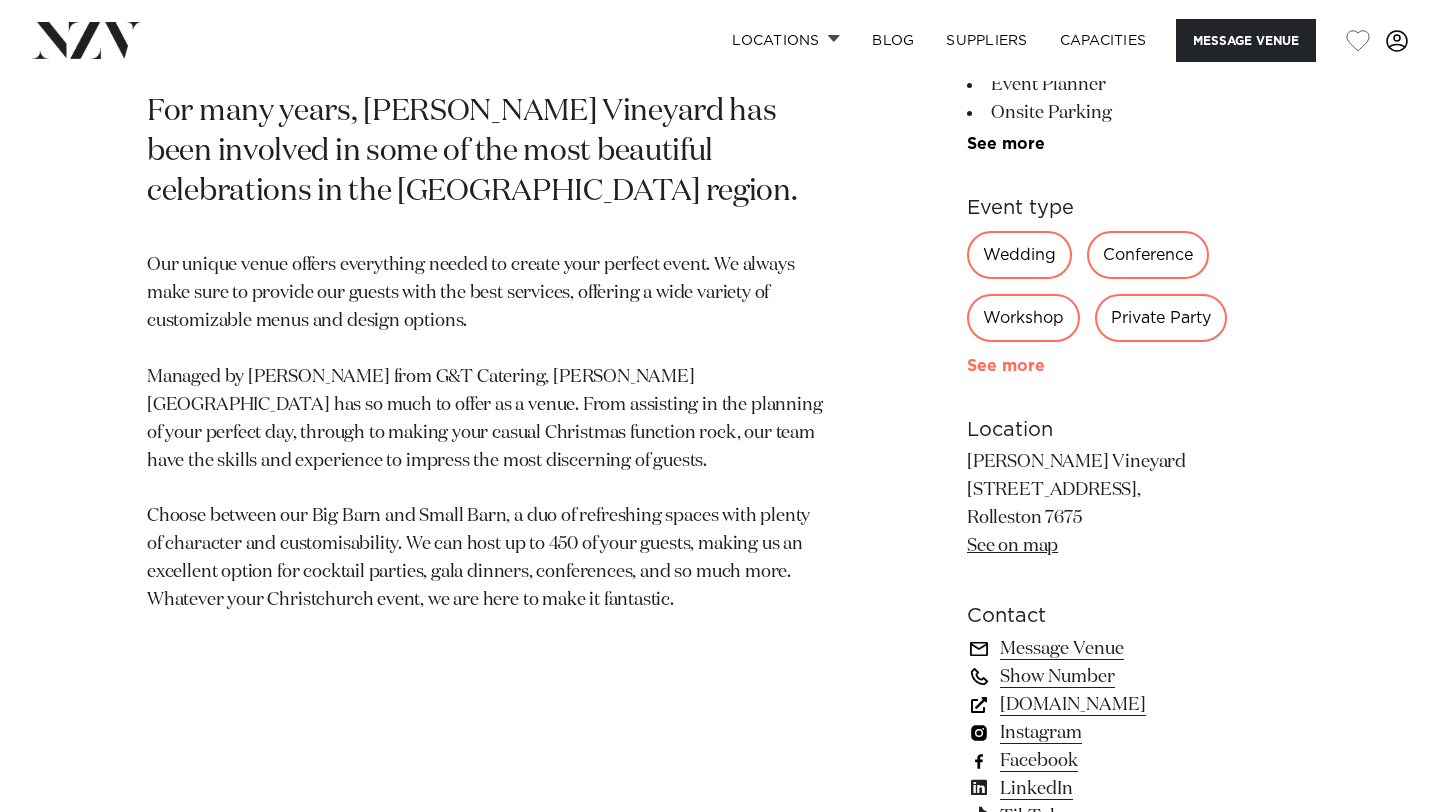 click on "See more" at bounding box center [1045, 366] 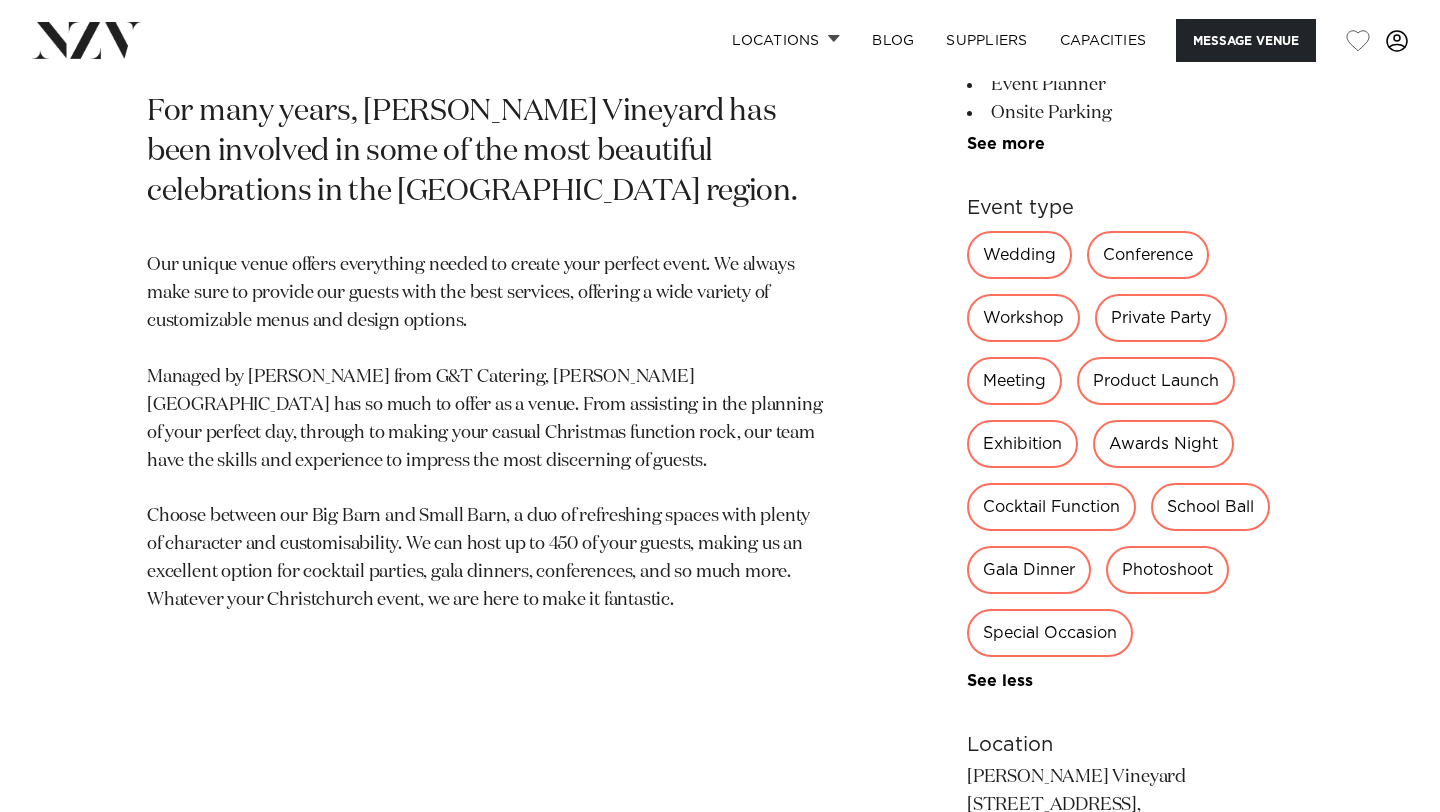 click on "Gala Dinner" at bounding box center (1029, 570) 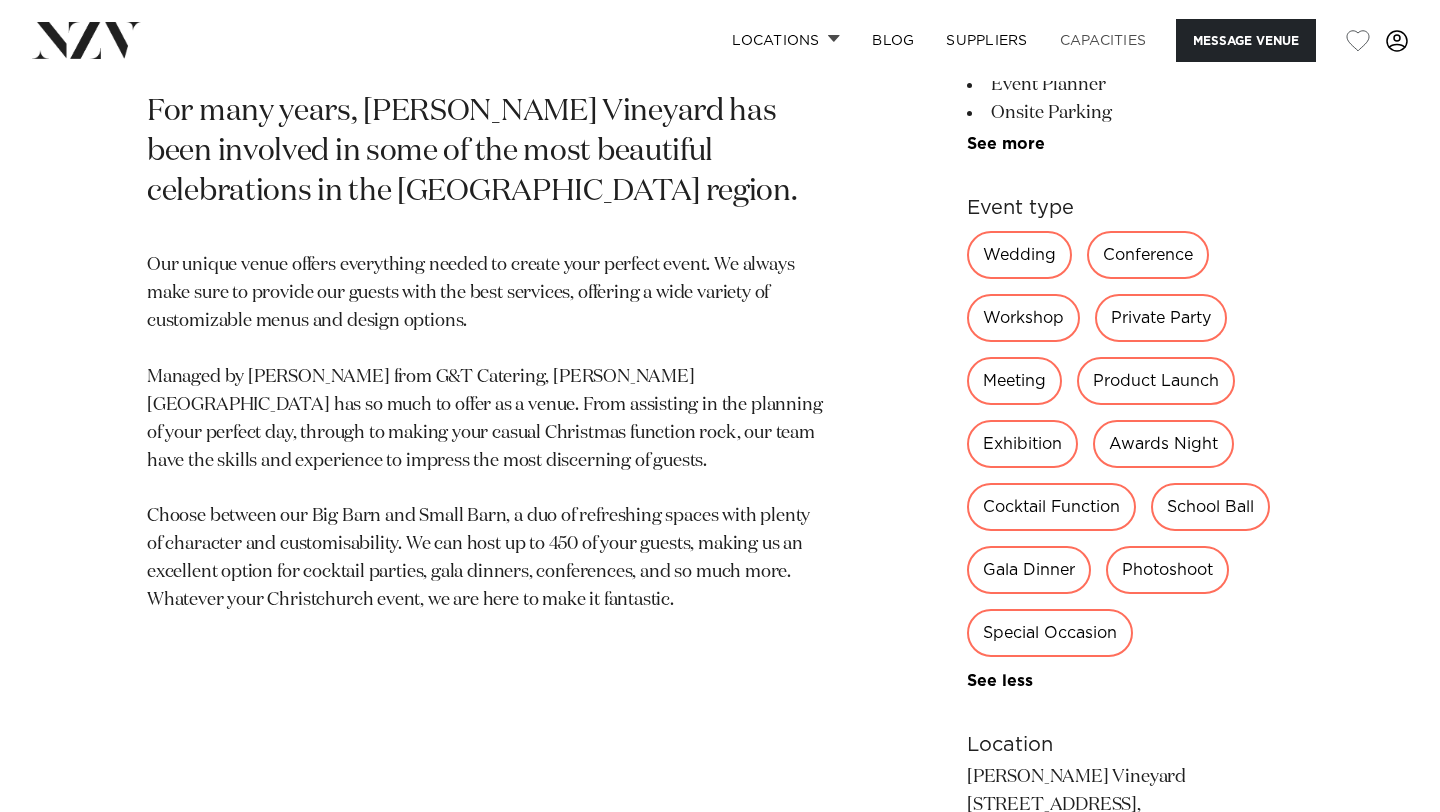 click on "Capacities" at bounding box center [1103, 40] 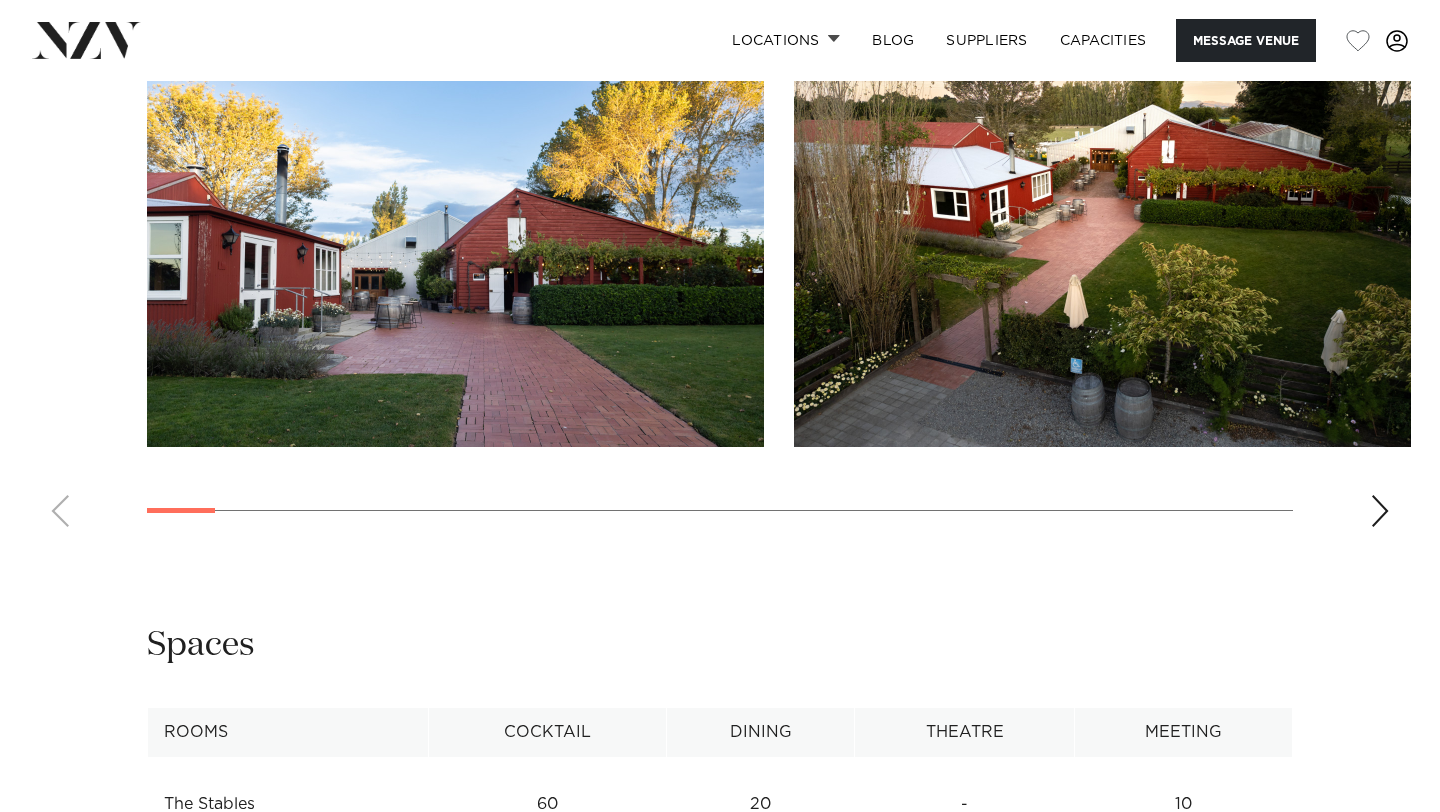 scroll, scrollTop: 2401, scrollLeft: 0, axis: vertical 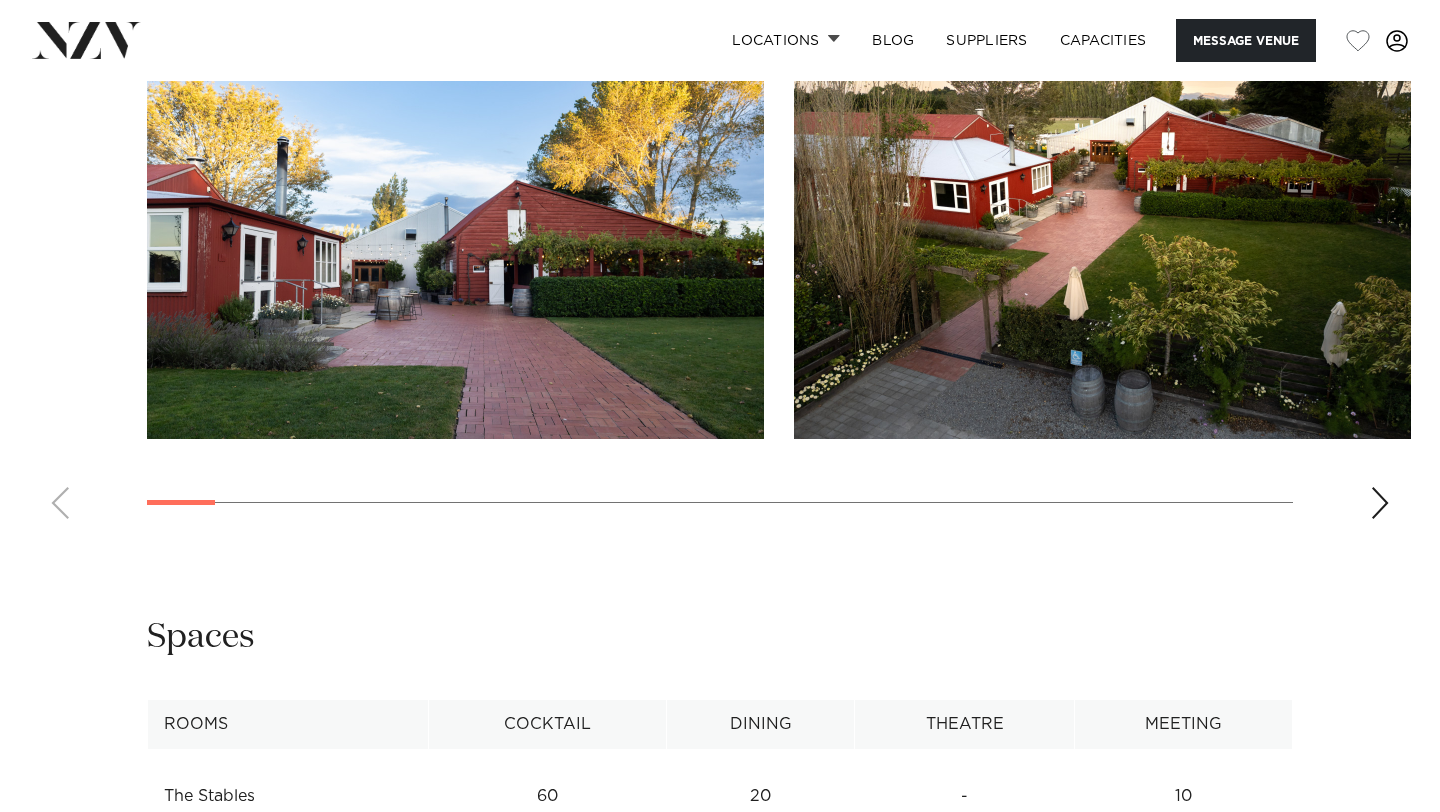 click at bounding box center (1380, 503) 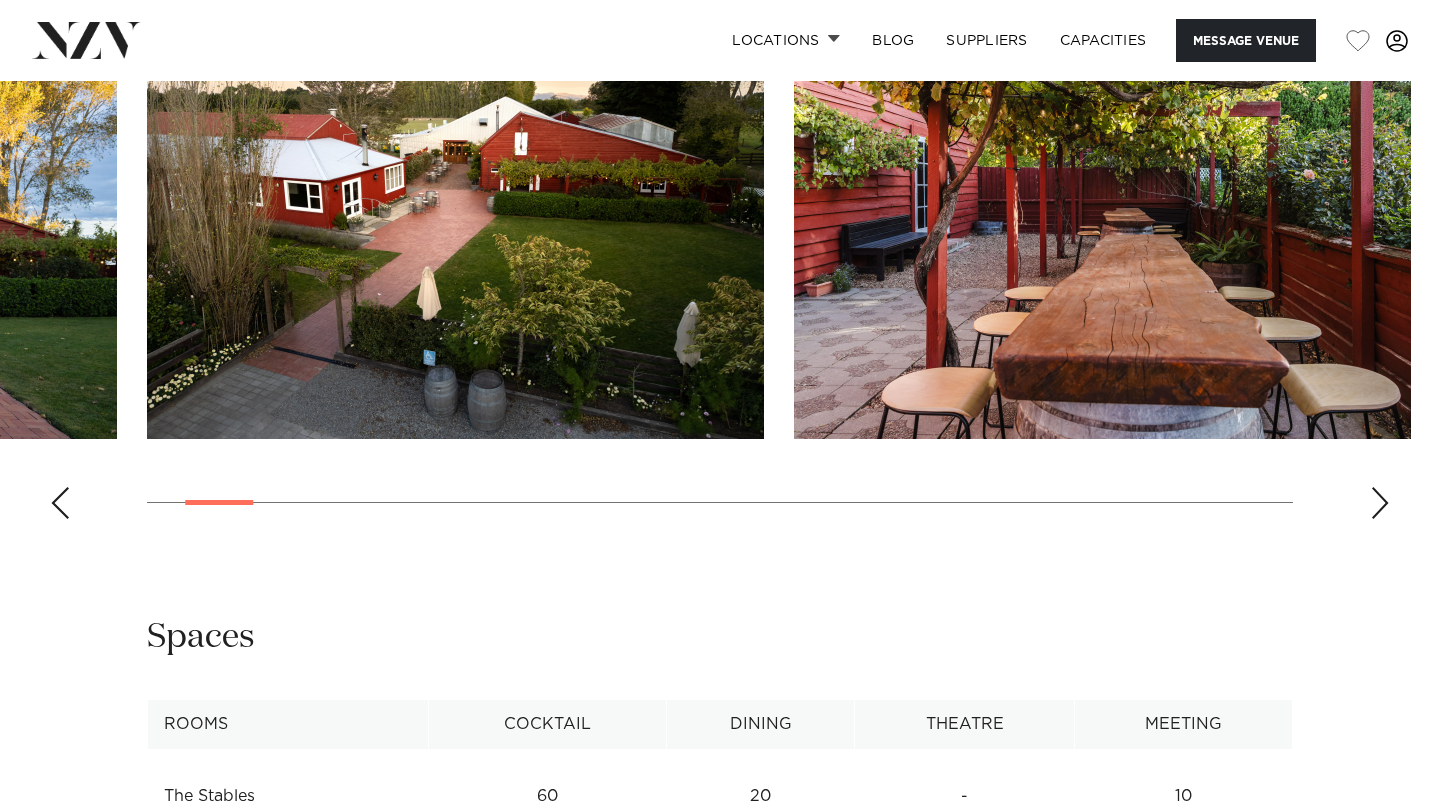 click at bounding box center (1380, 503) 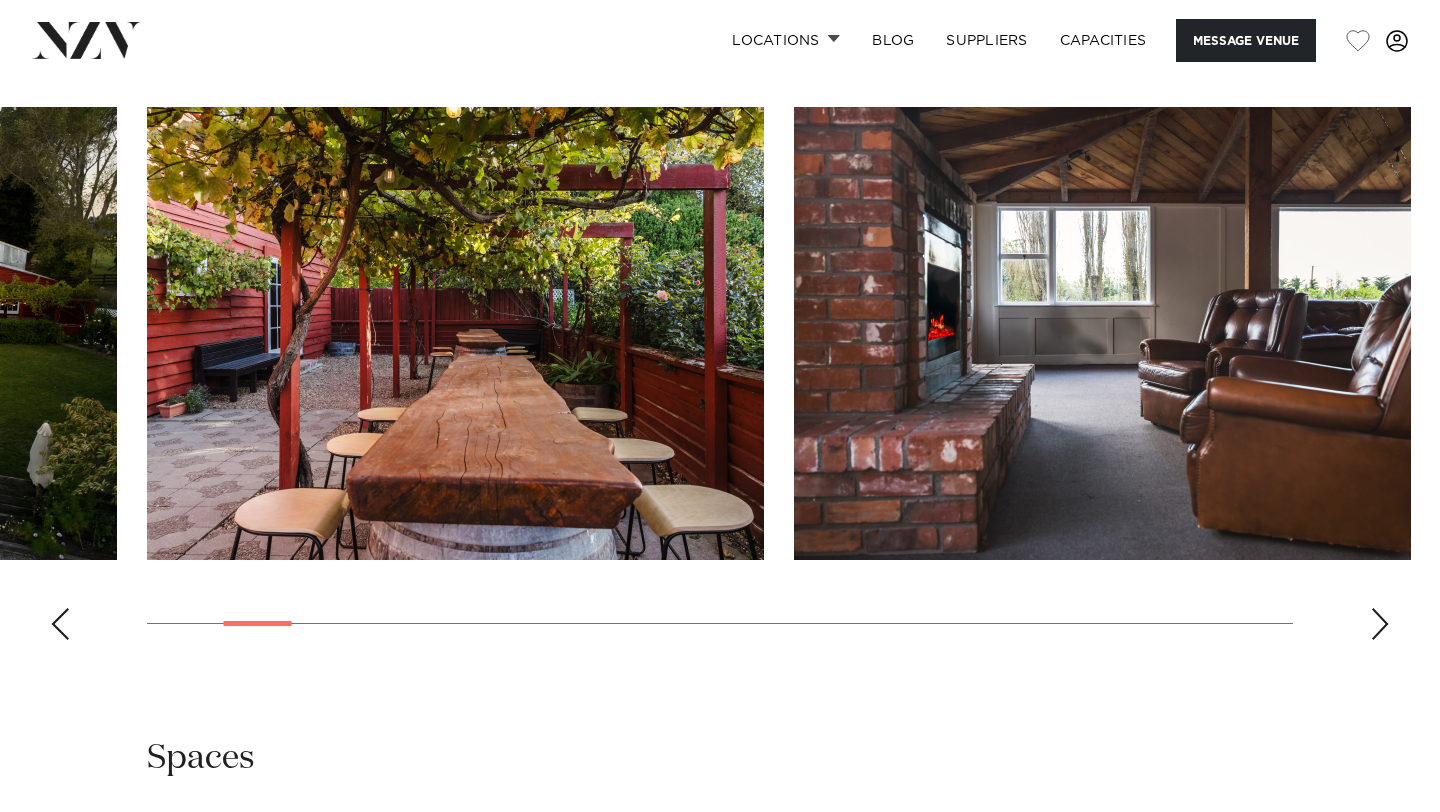 scroll, scrollTop: 2275, scrollLeft: 0, axis: vertical 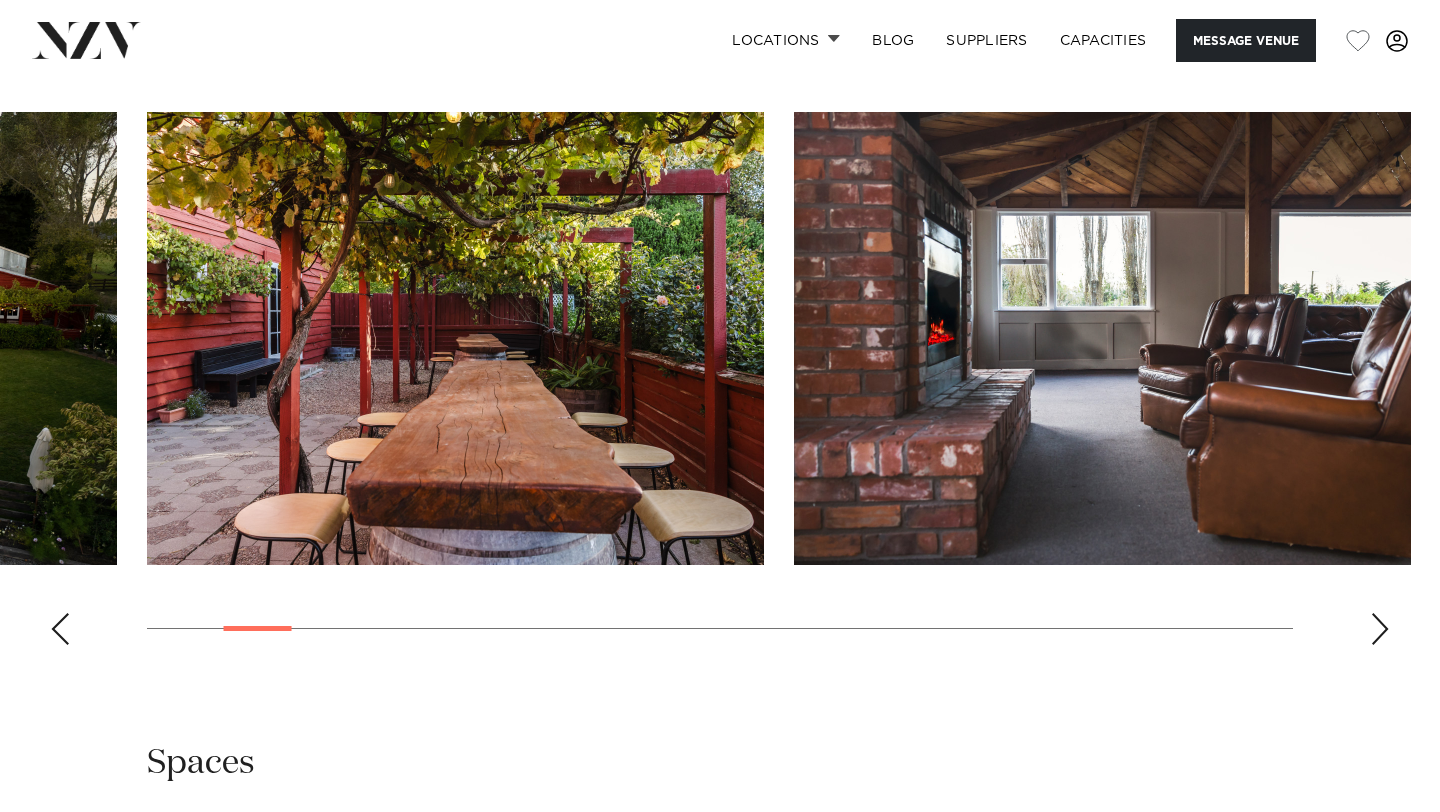 click at bounding box center (1380, 629) 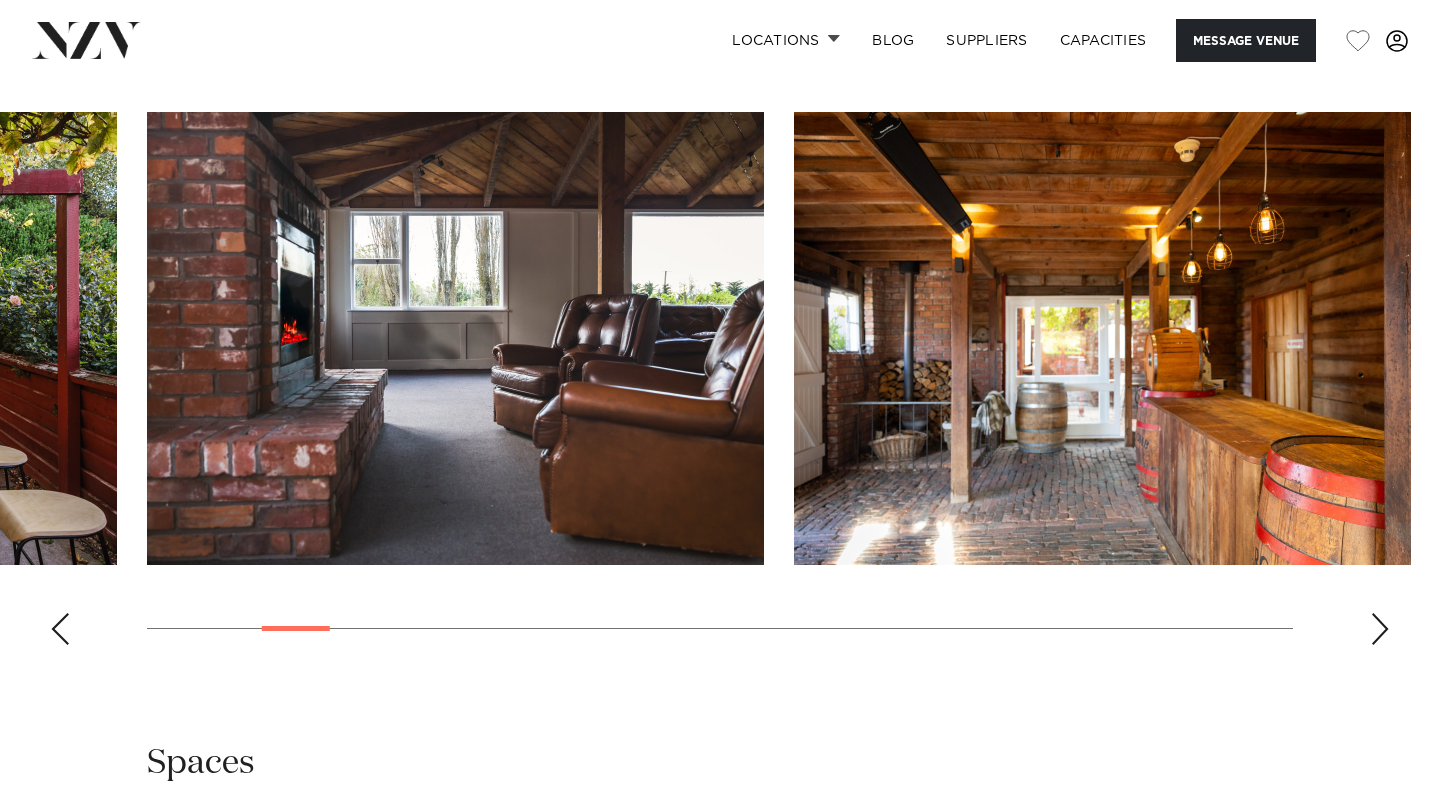 click at bounding box center (1380, 629) 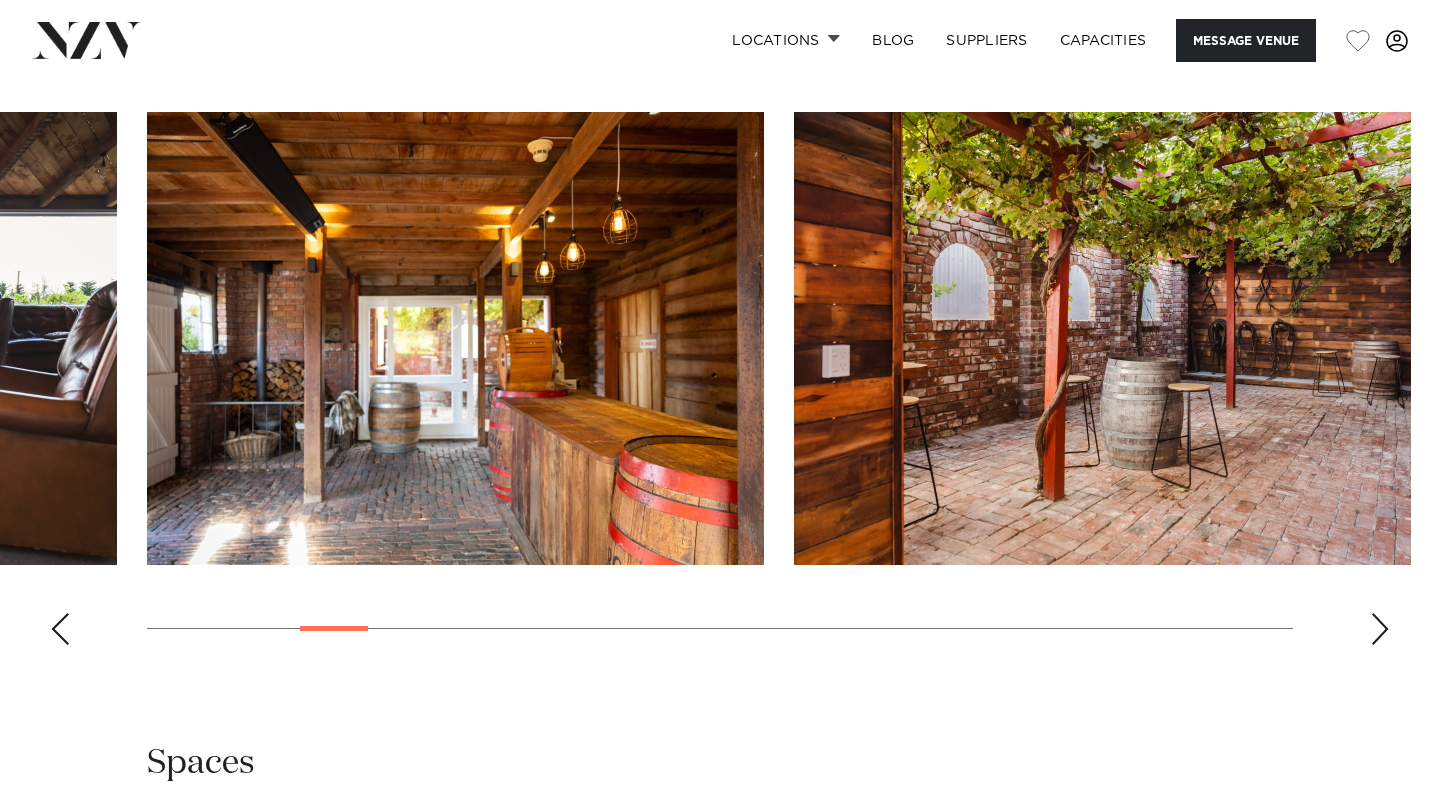 click at bounding box center (1380, 629) 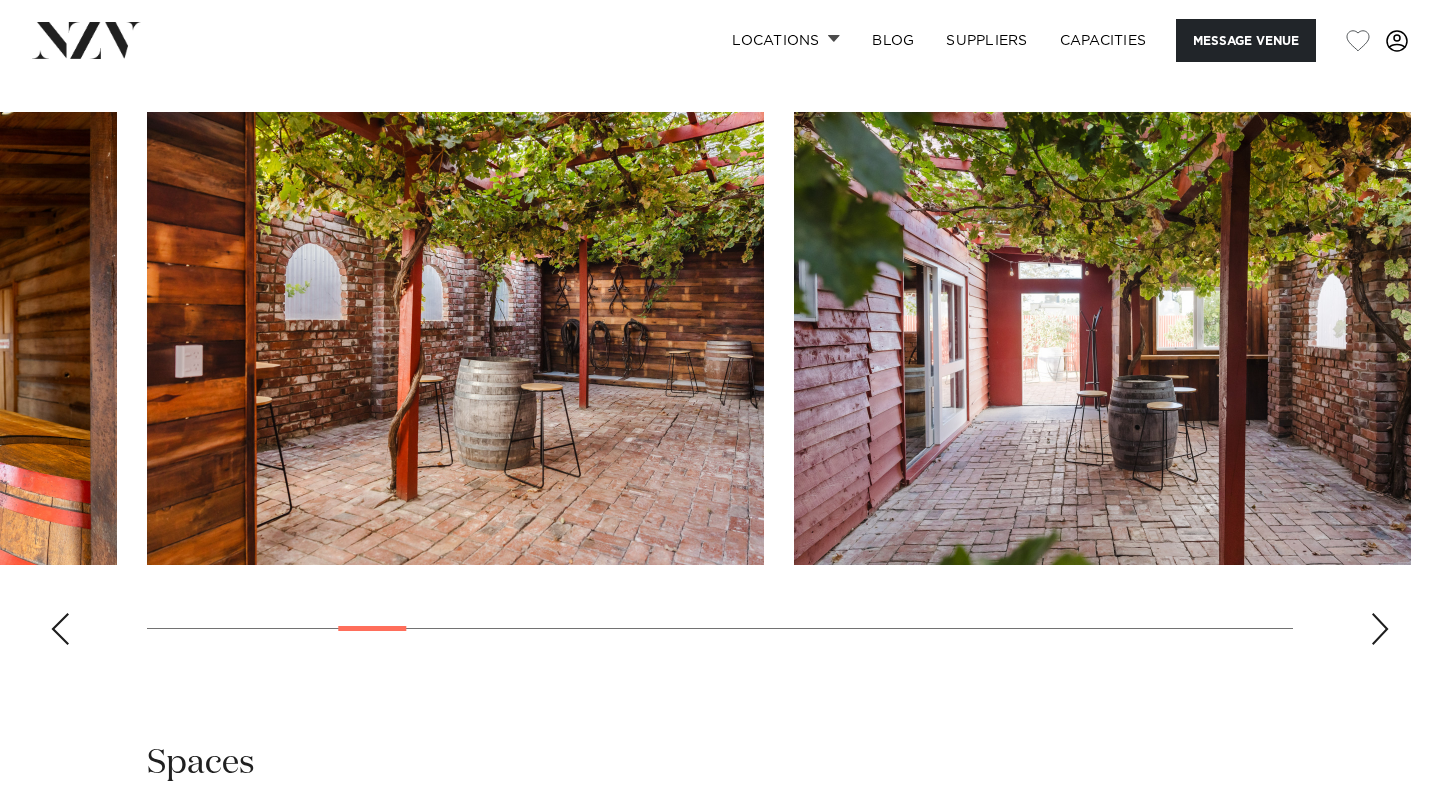 click at bounding box center (1380, 629) 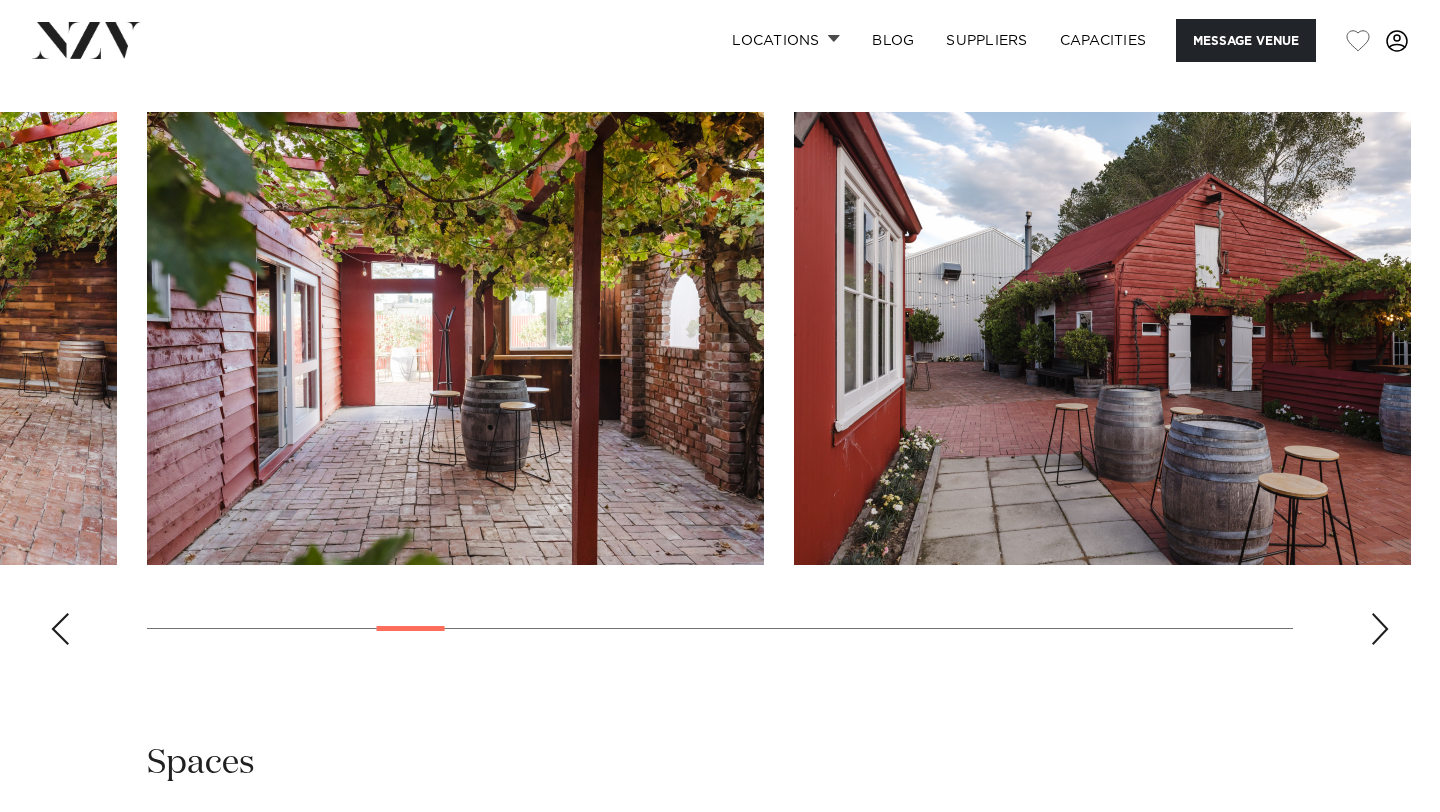 click at bounding box center [1380, 629] 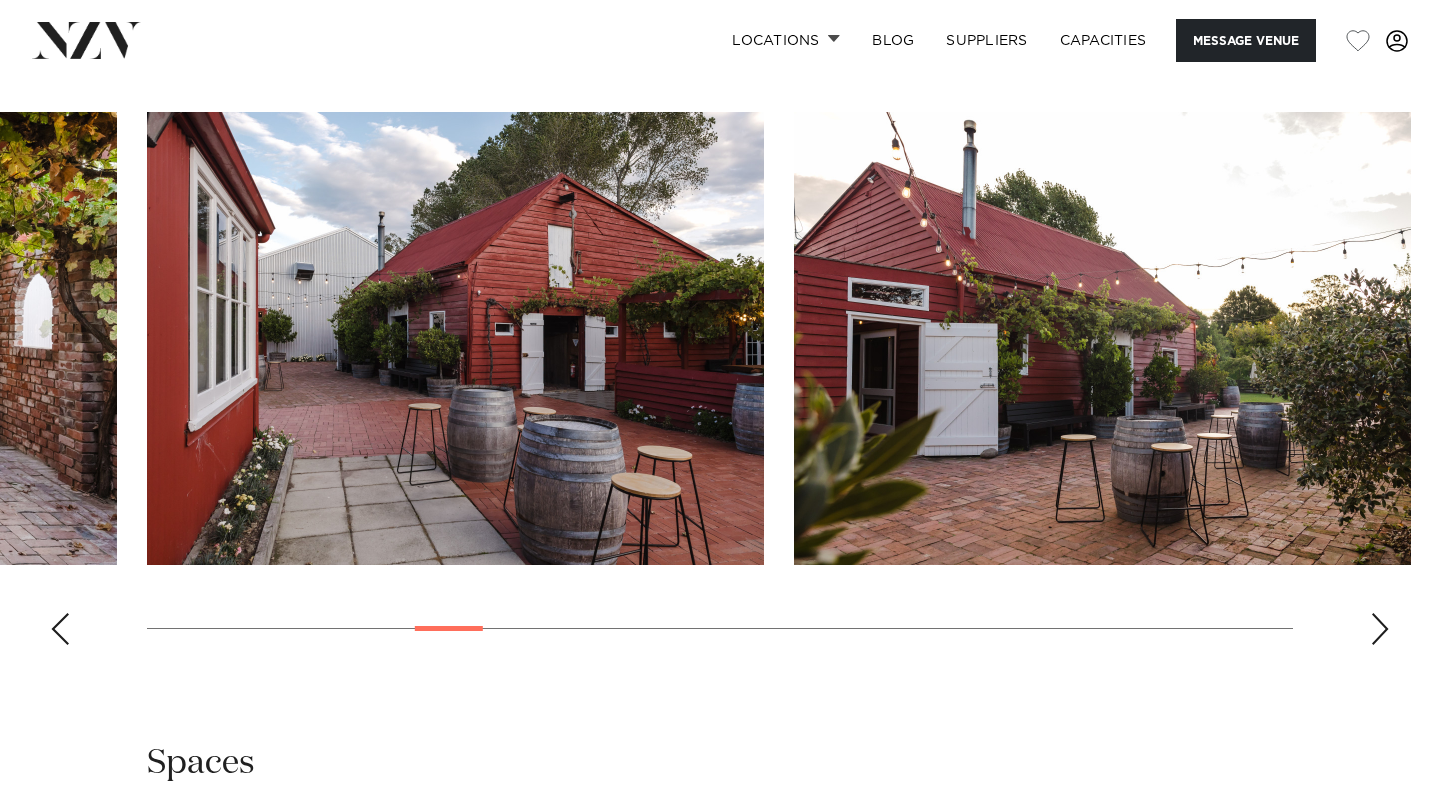 click at bounding box center (1380, 629) 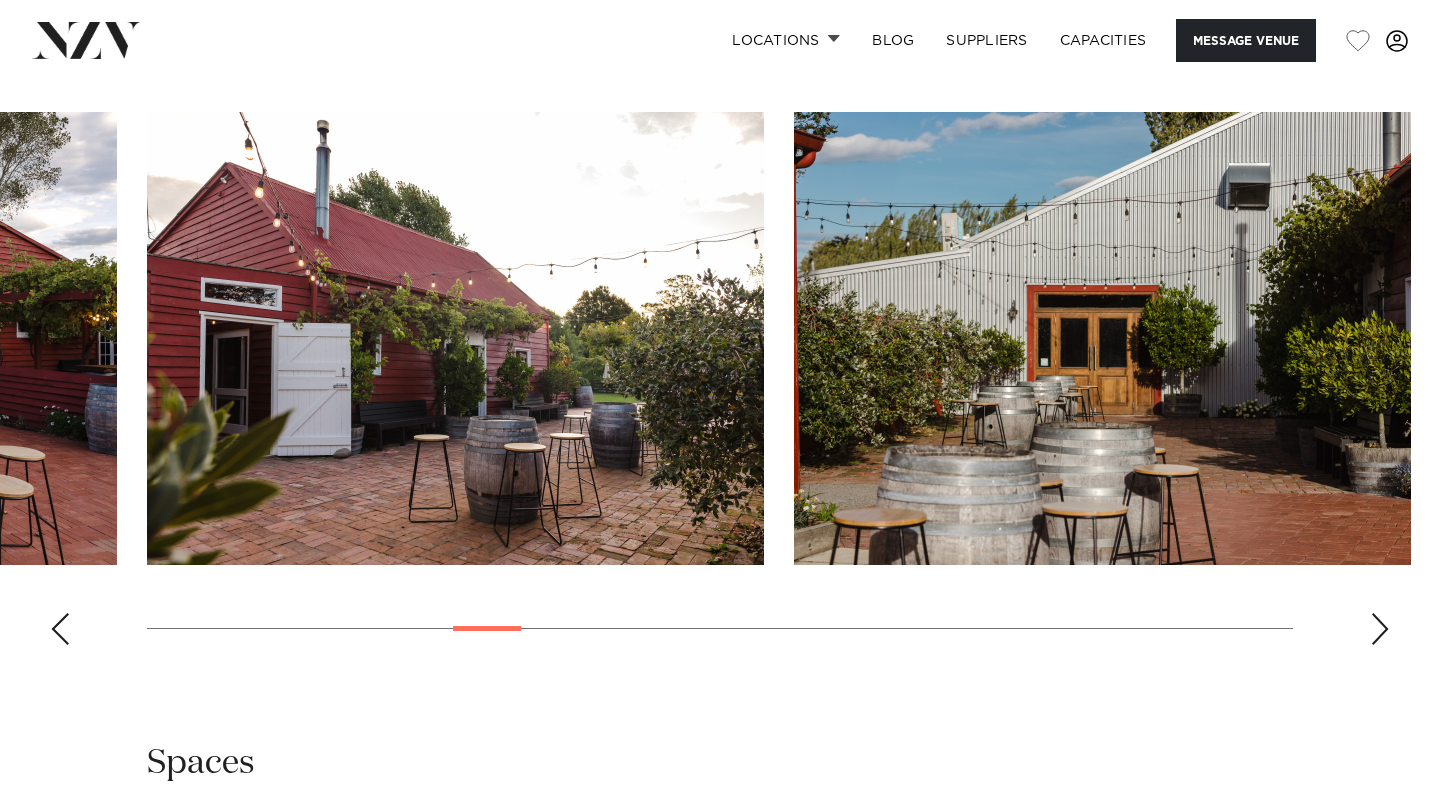 click at bounding box center [1380, 629] 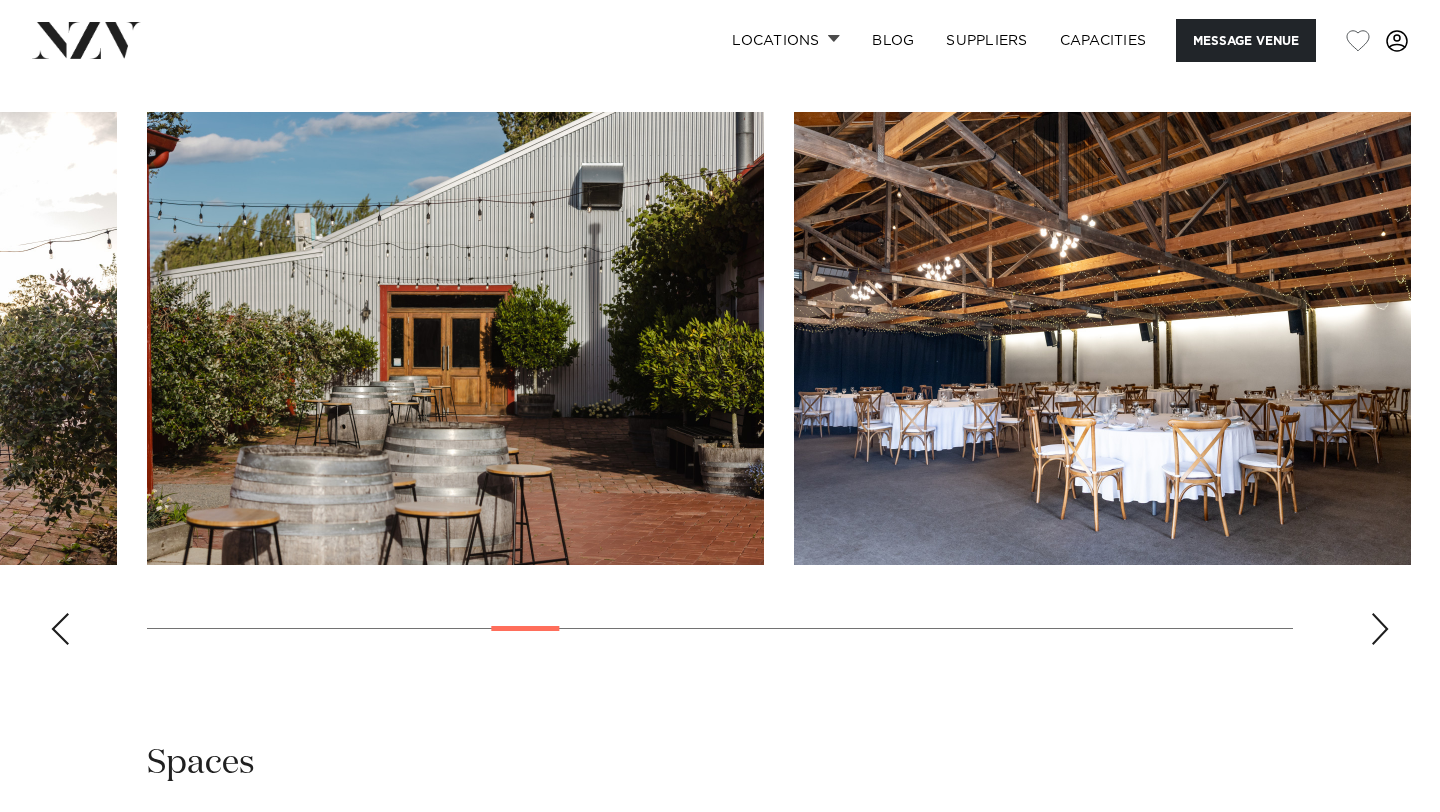 click at bounding box center [1380, 629] 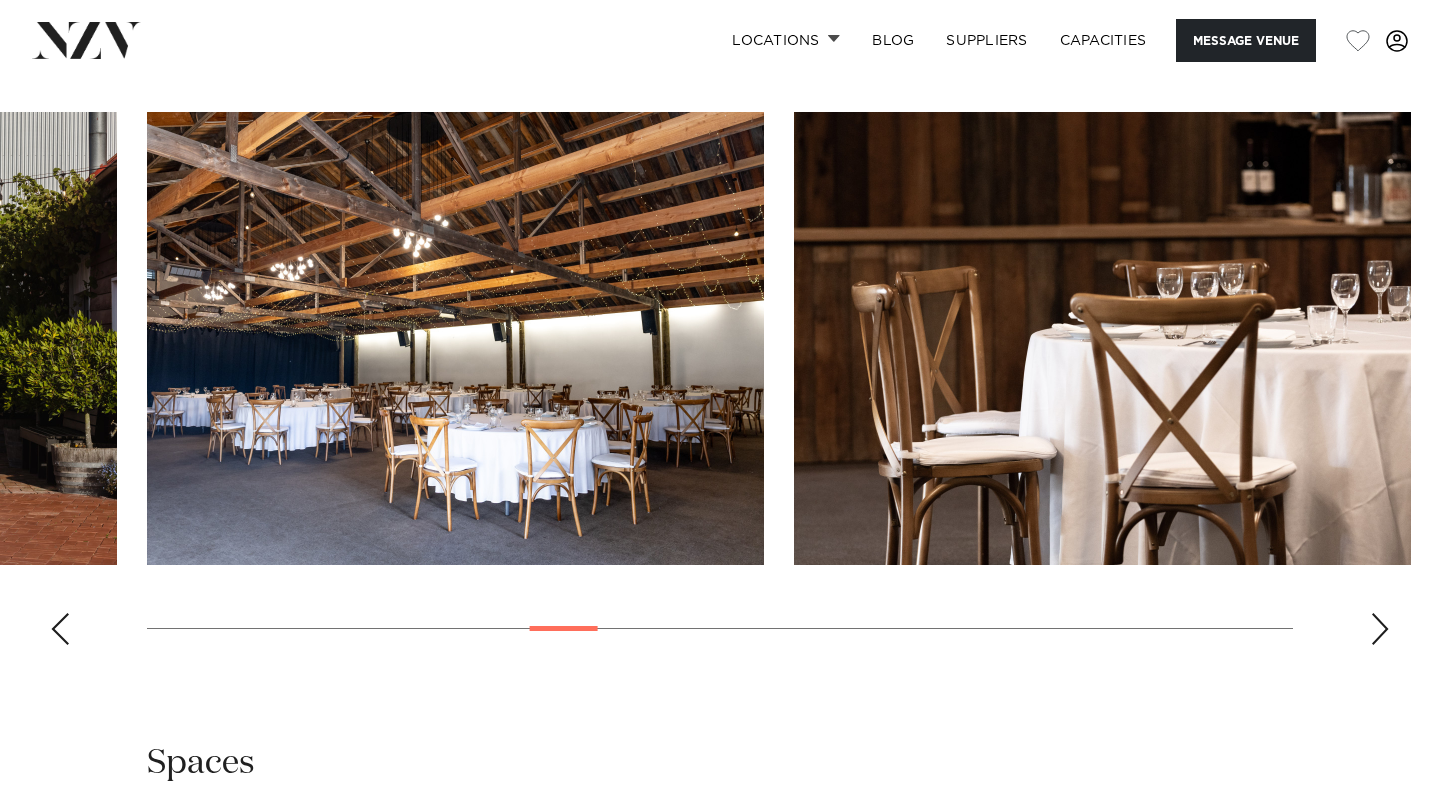 click at bounding box center (720, 386) 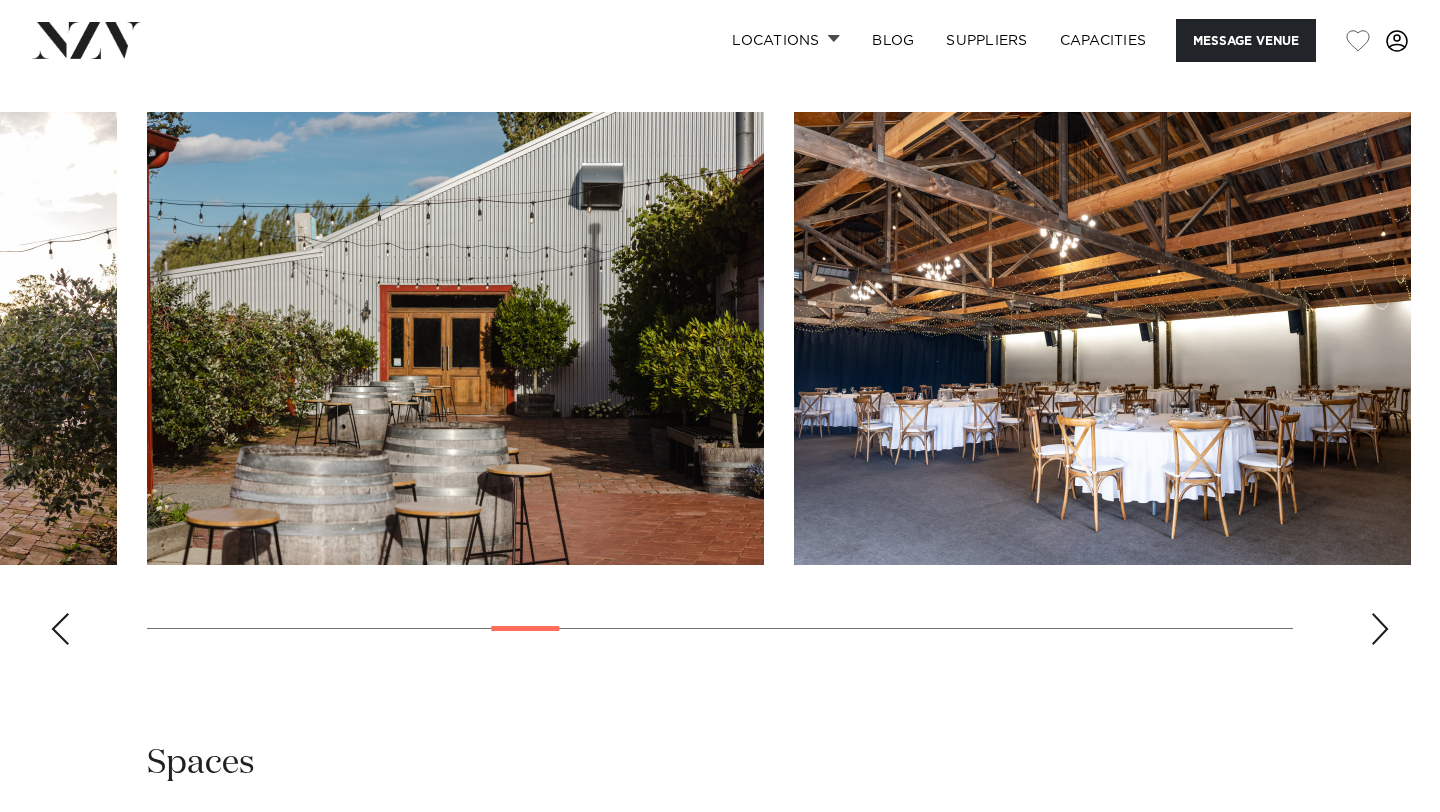 click at bounding box center (1380, 629) 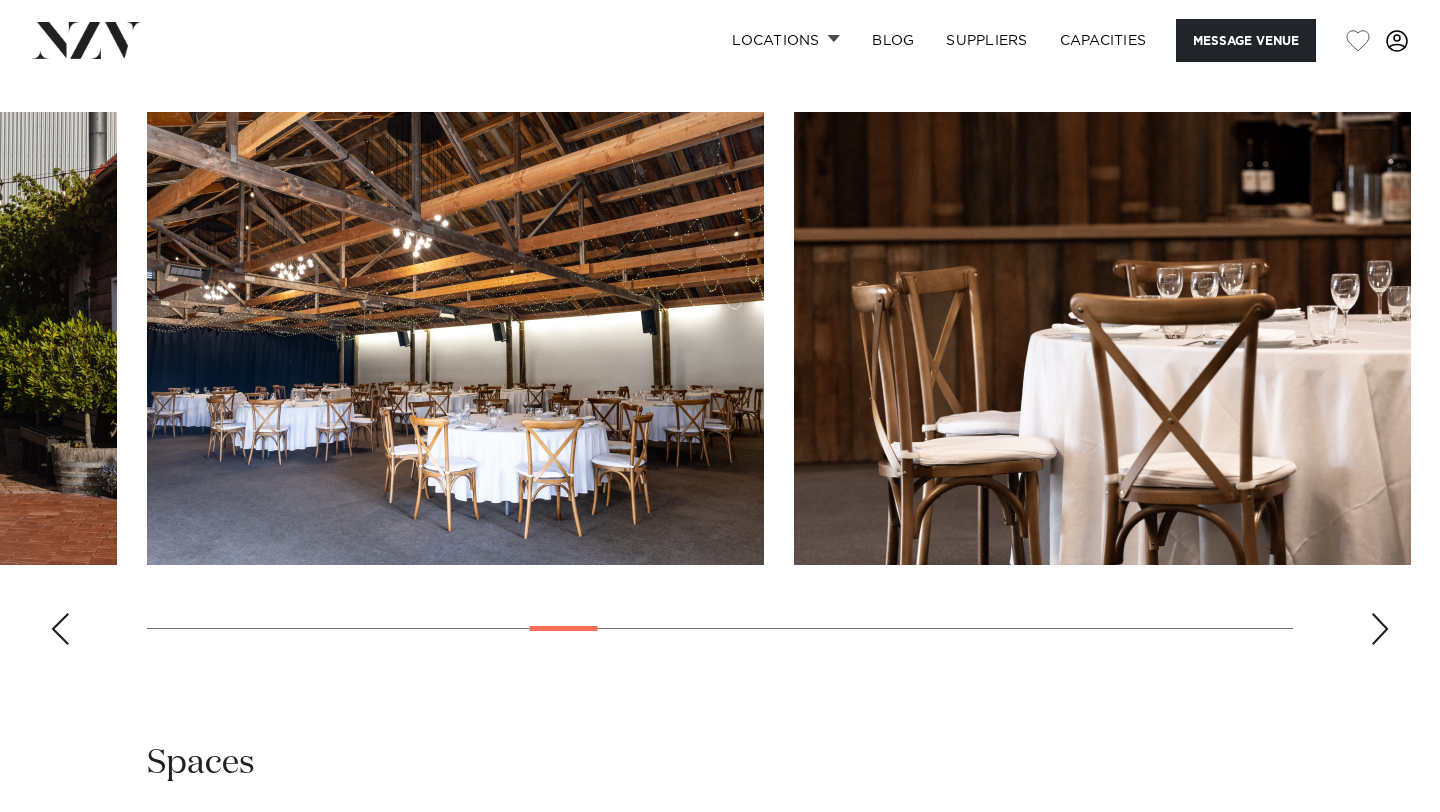 click at bounding box center (1380, 629) 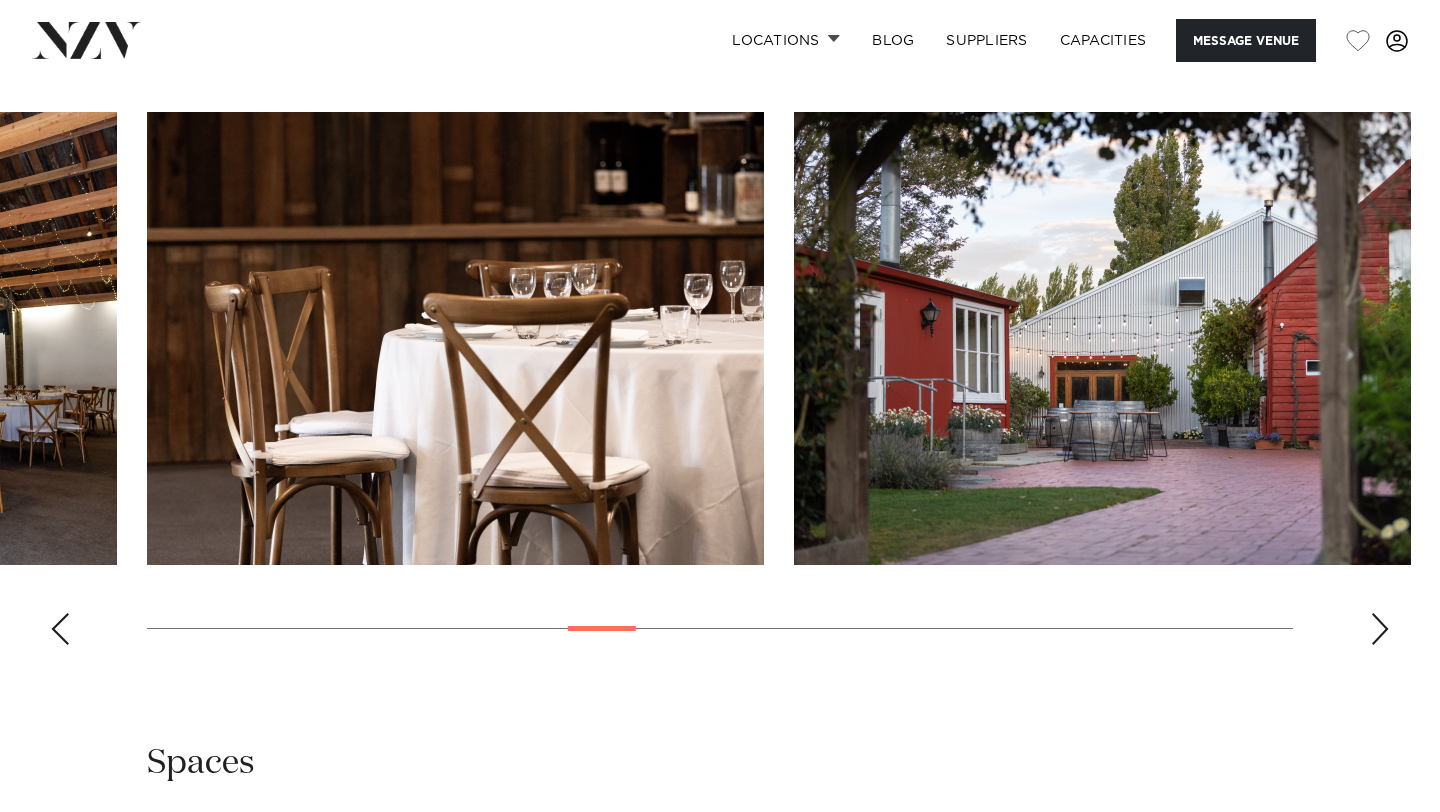 click at bounding box center [1380, 629] 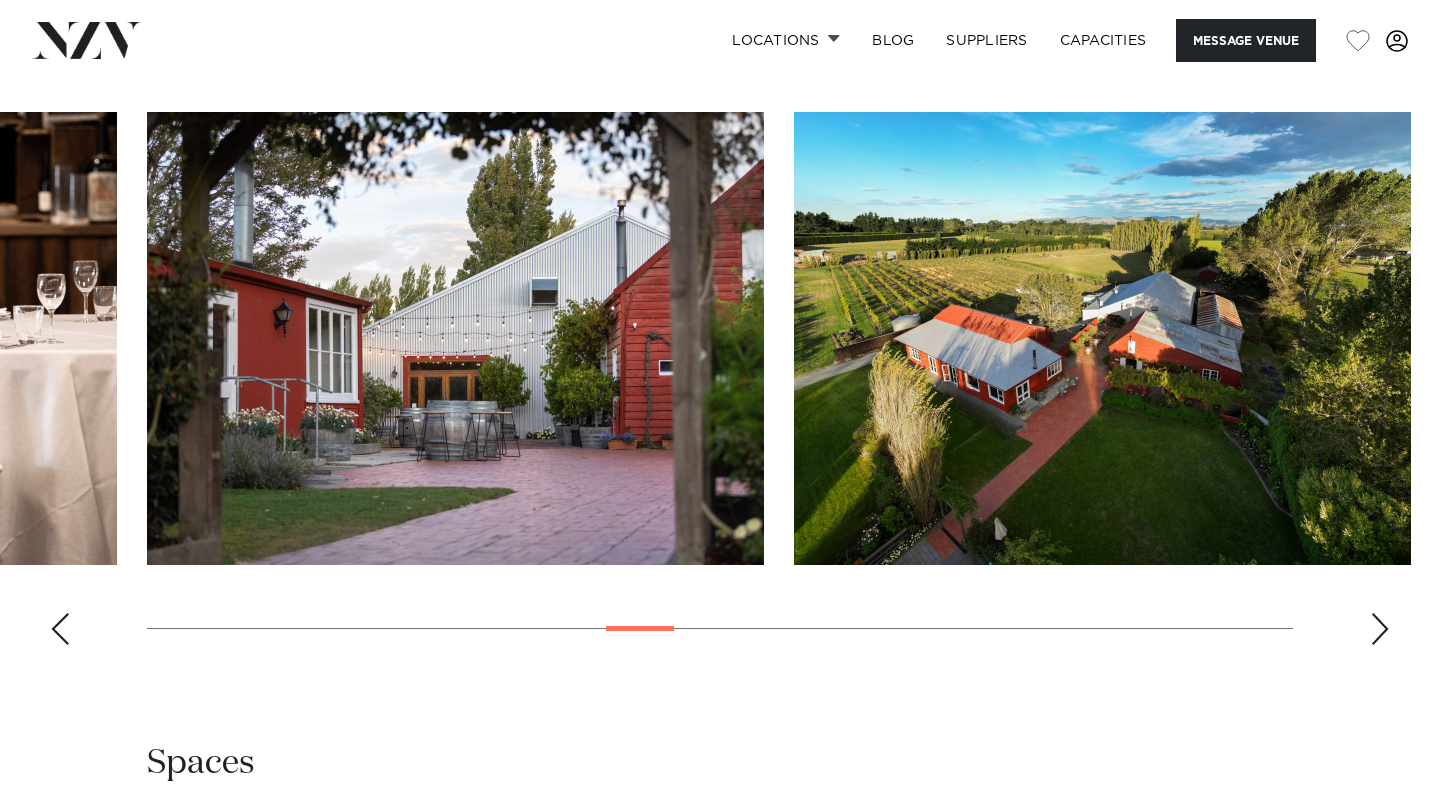 click at bounding box center [1380, 629] 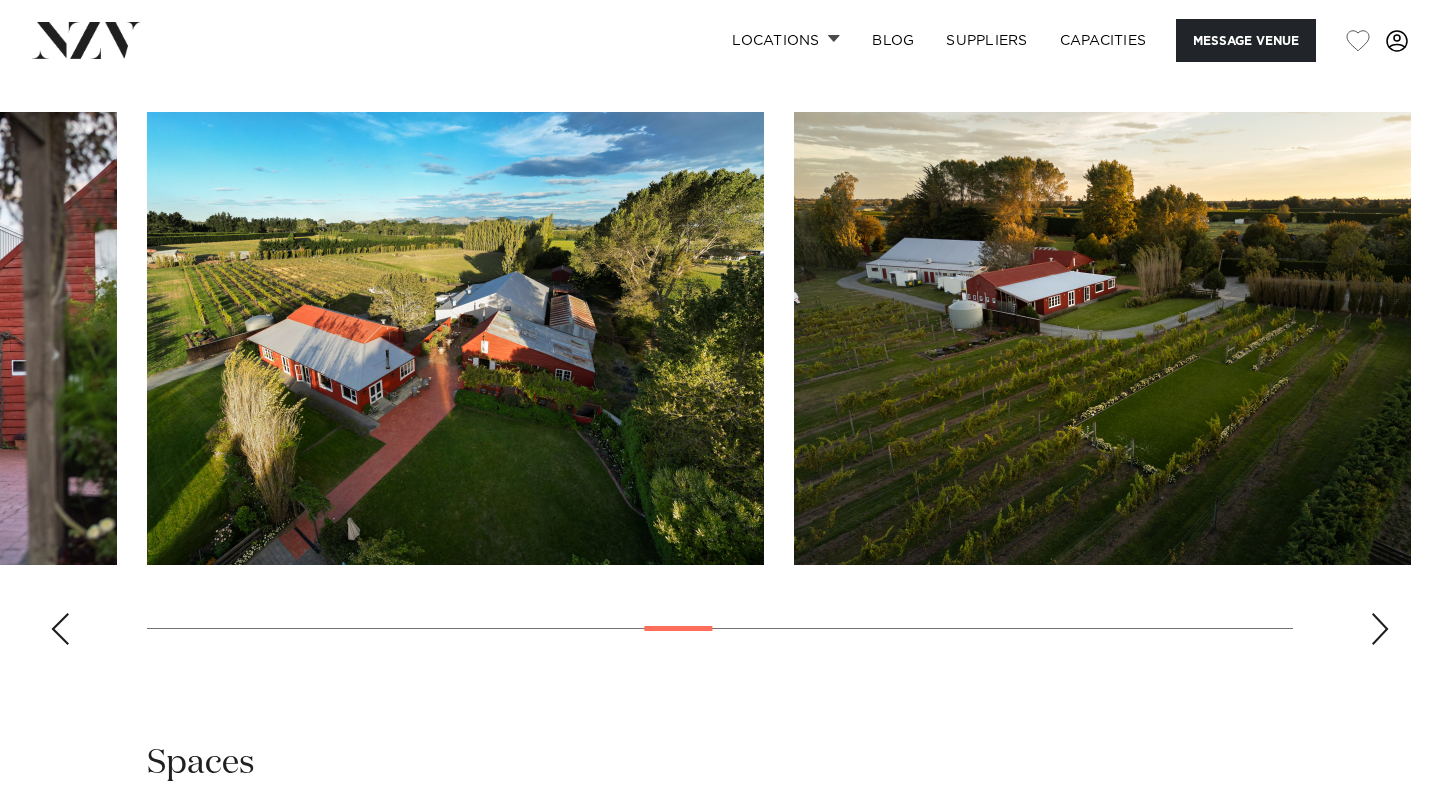 click at bounding box center [1380, 629] 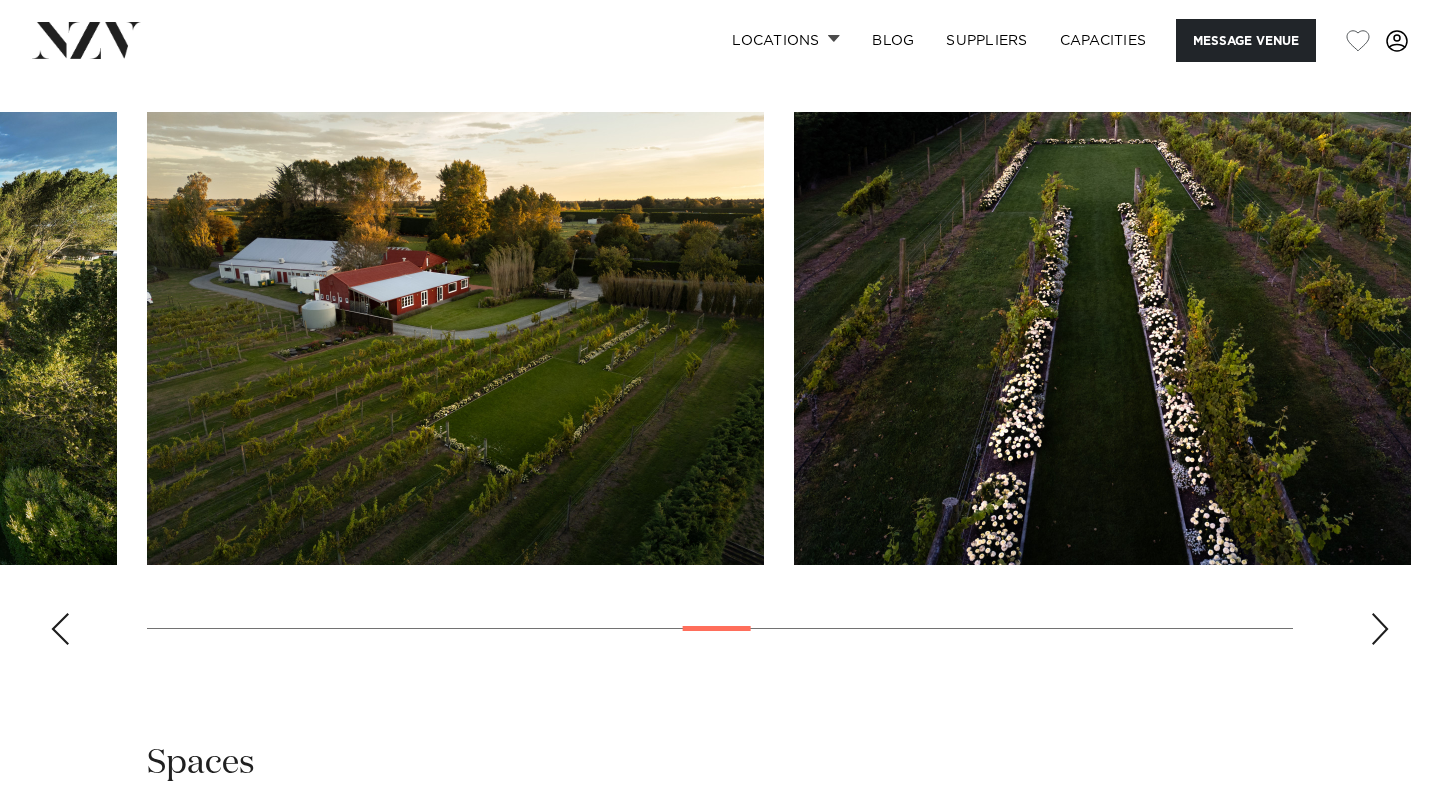 click at bounding box center (1380, 629) 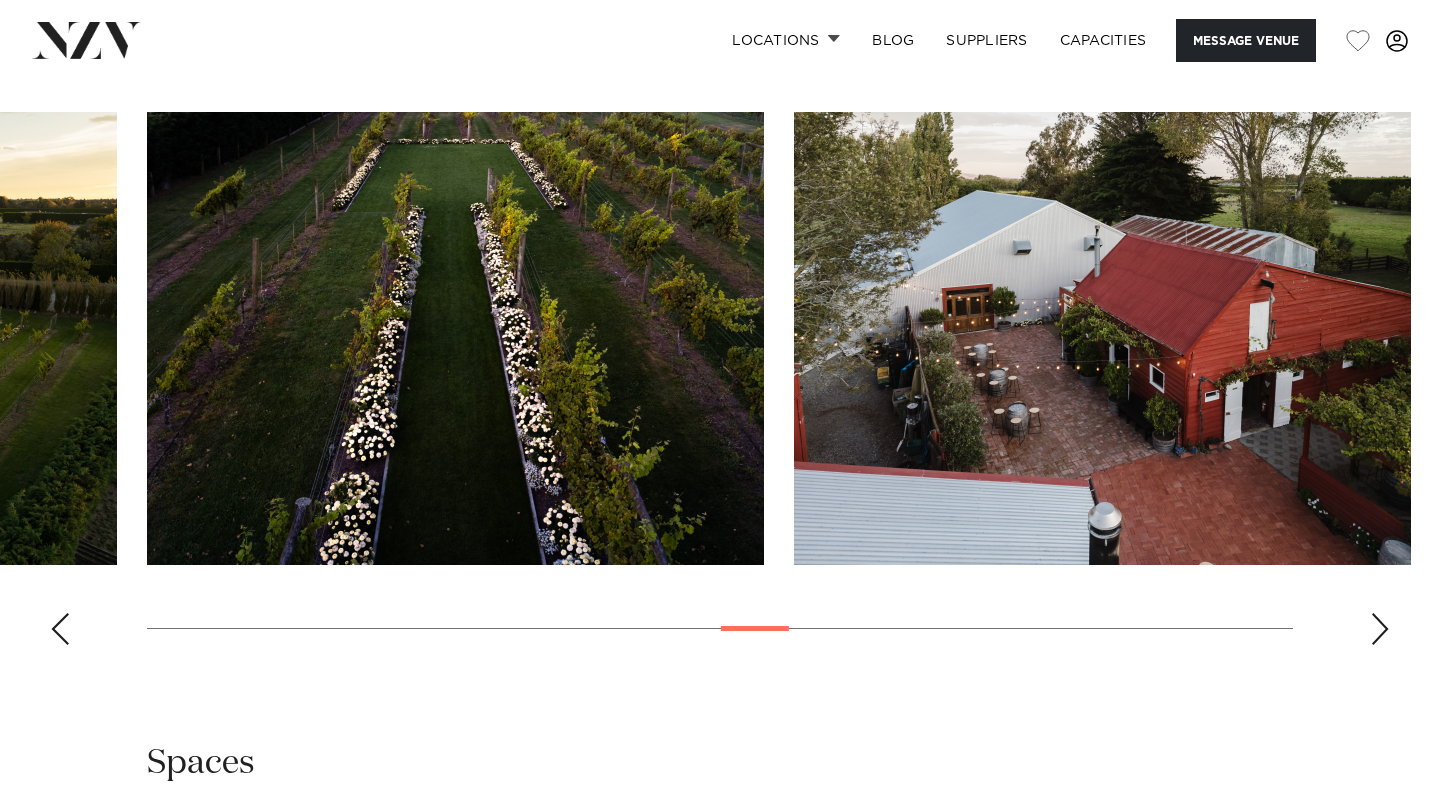 click at bounding box center (1380, 629) 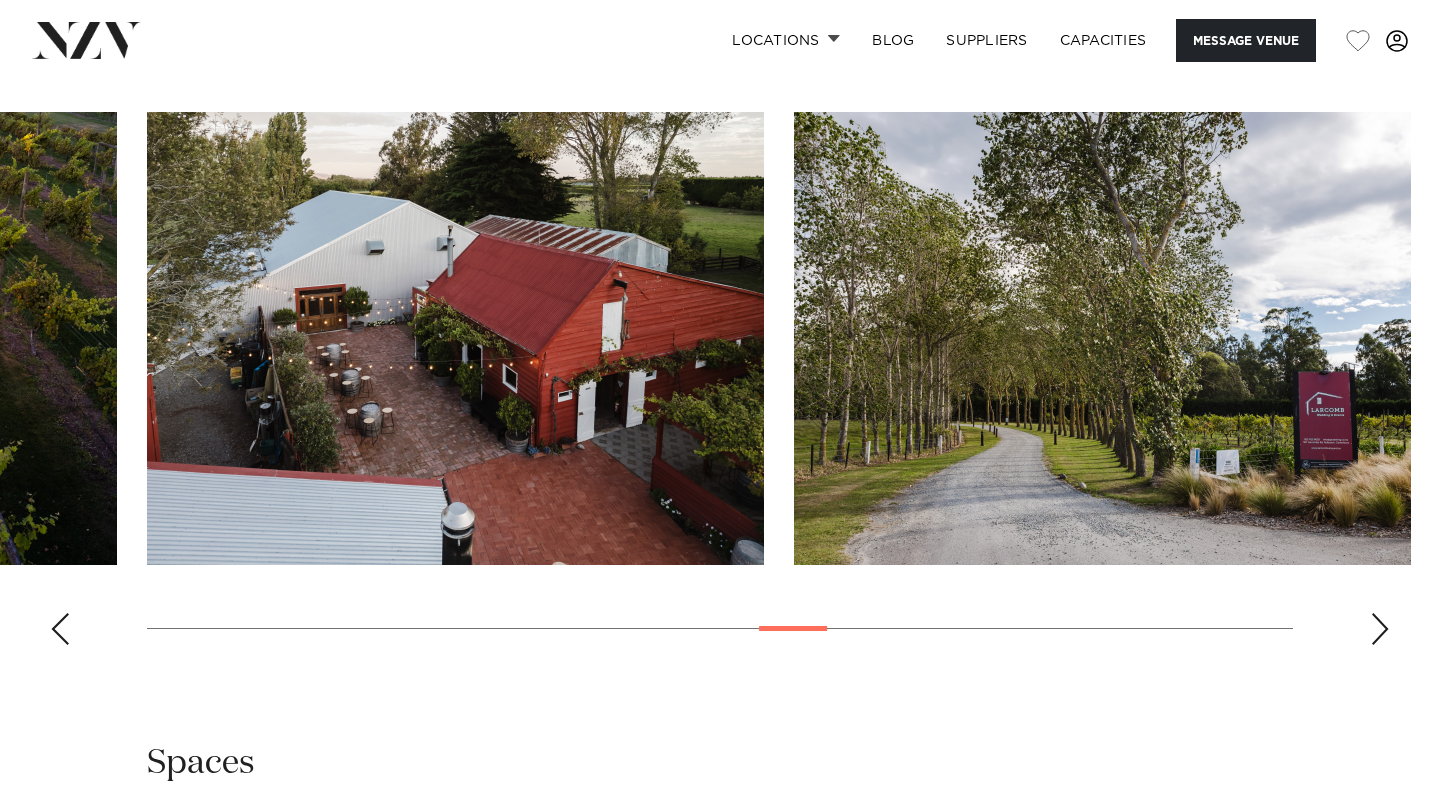 click at bounding box center [1380, 629] 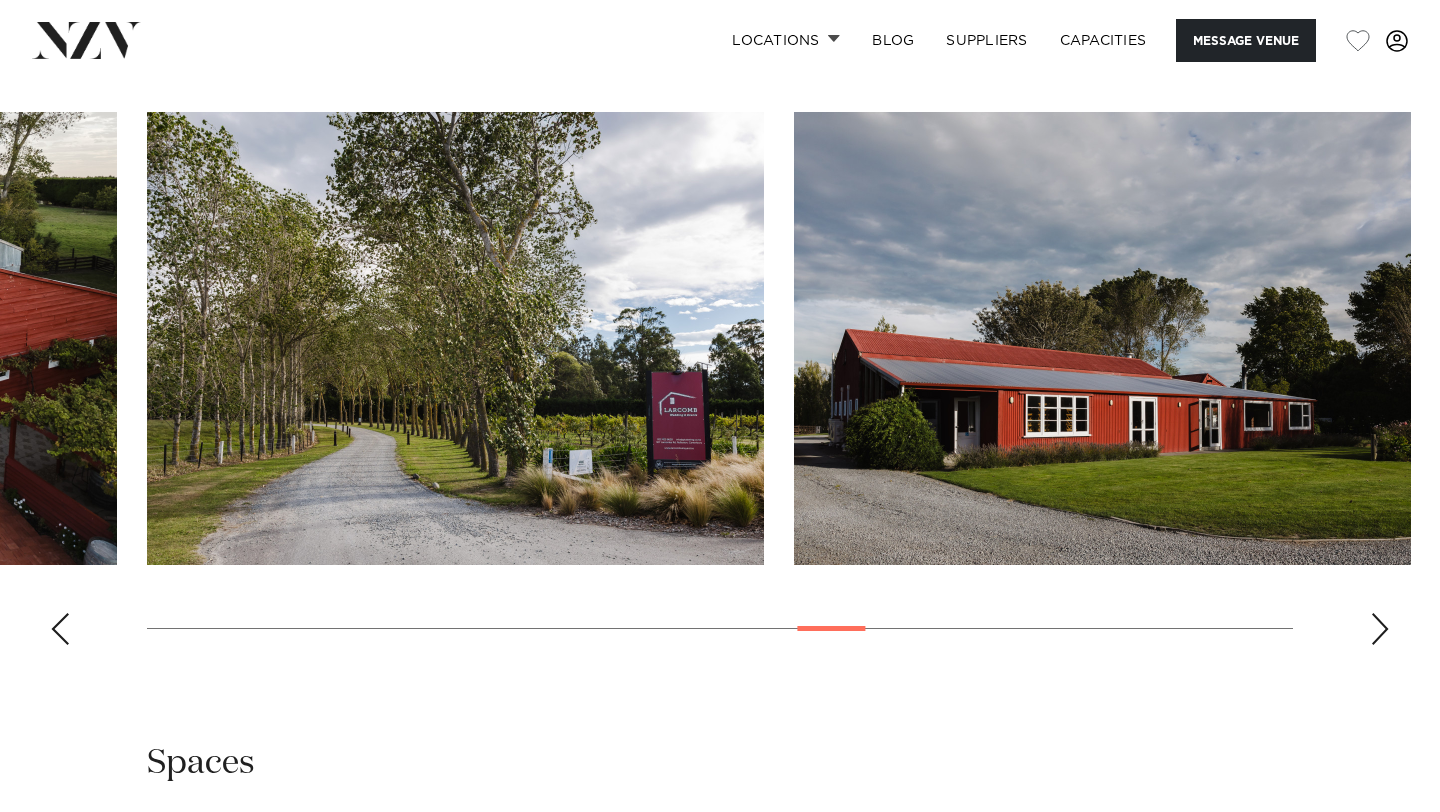 click at bounding box center (1380, 629) 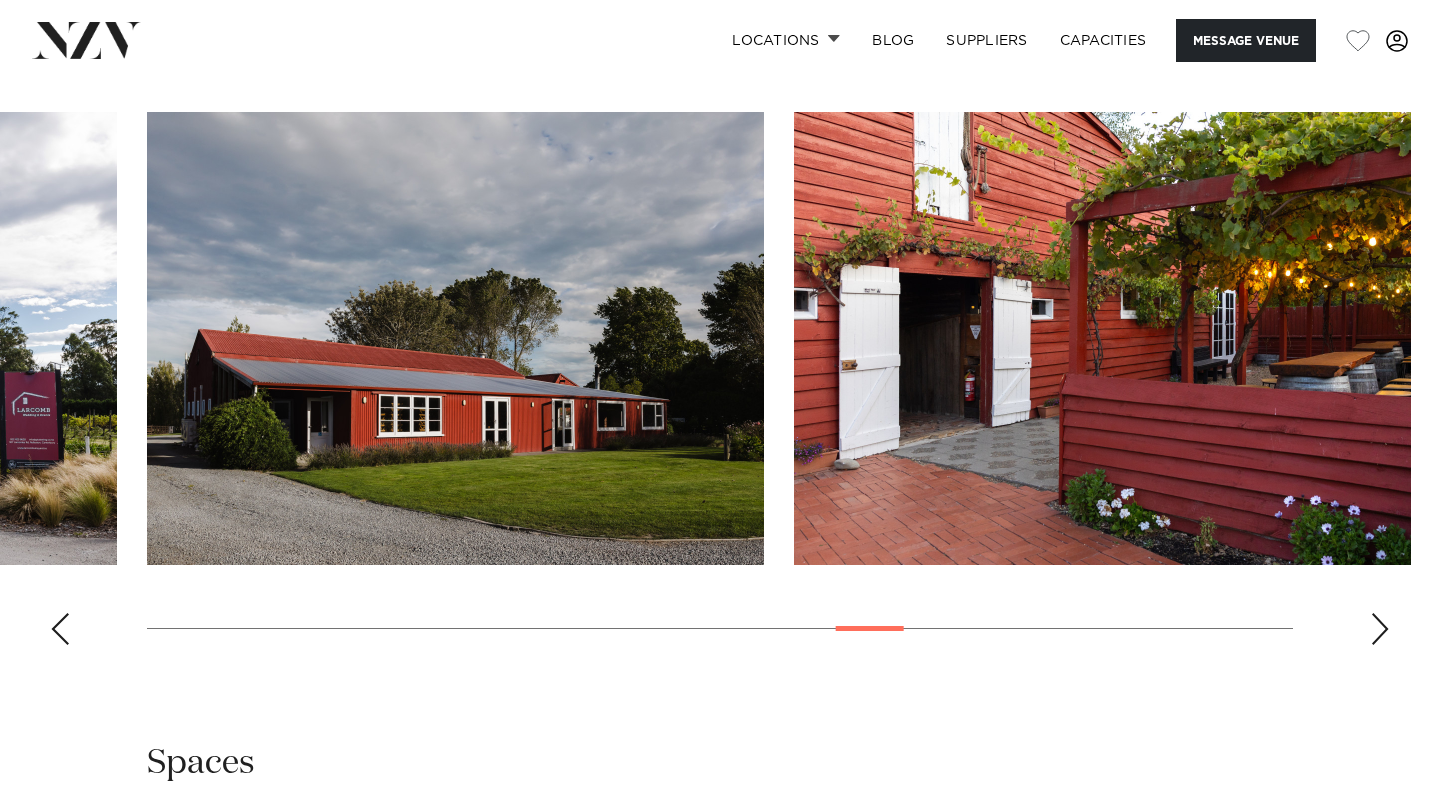 click at bounding box center (1380, 629) 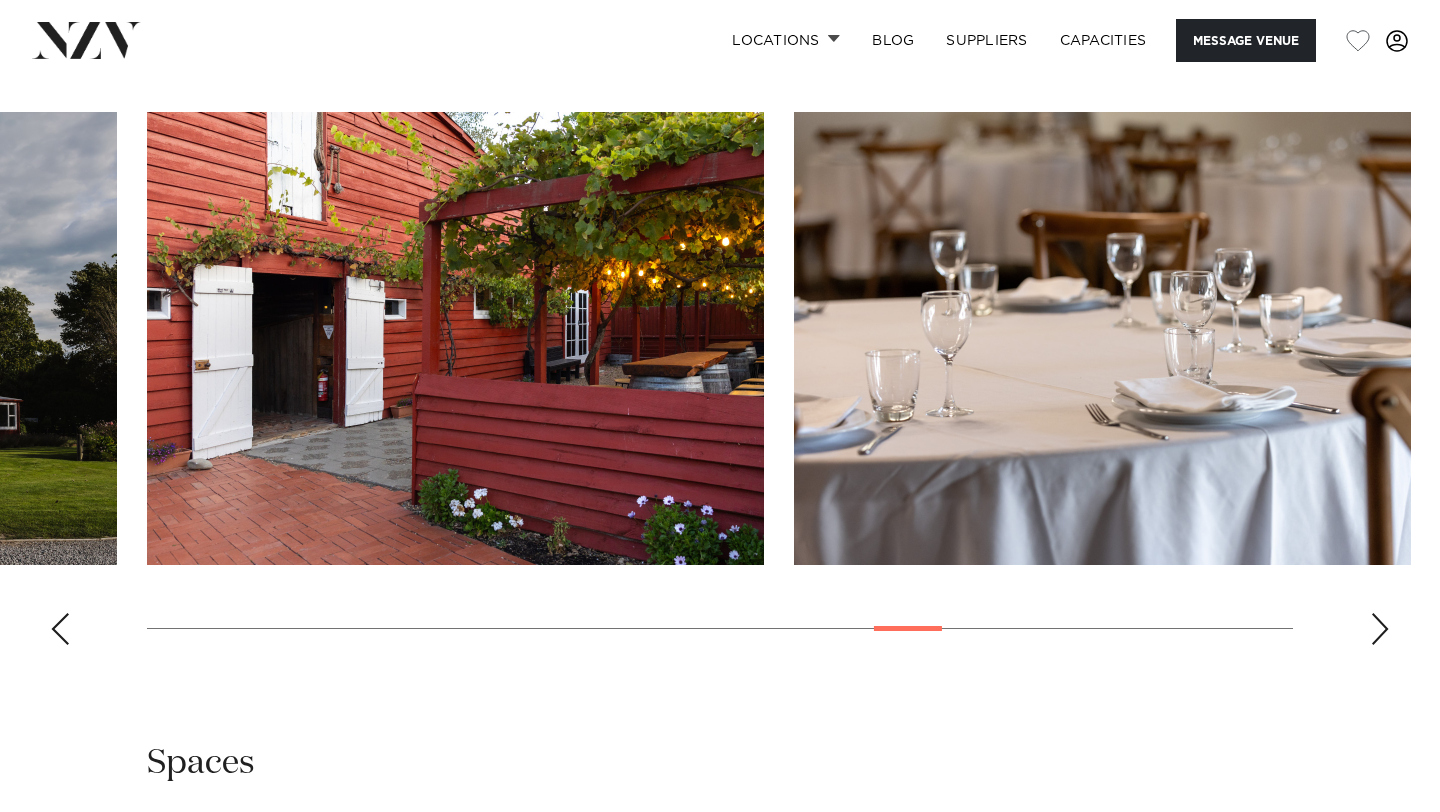 click at bounding box center (1380, 629) 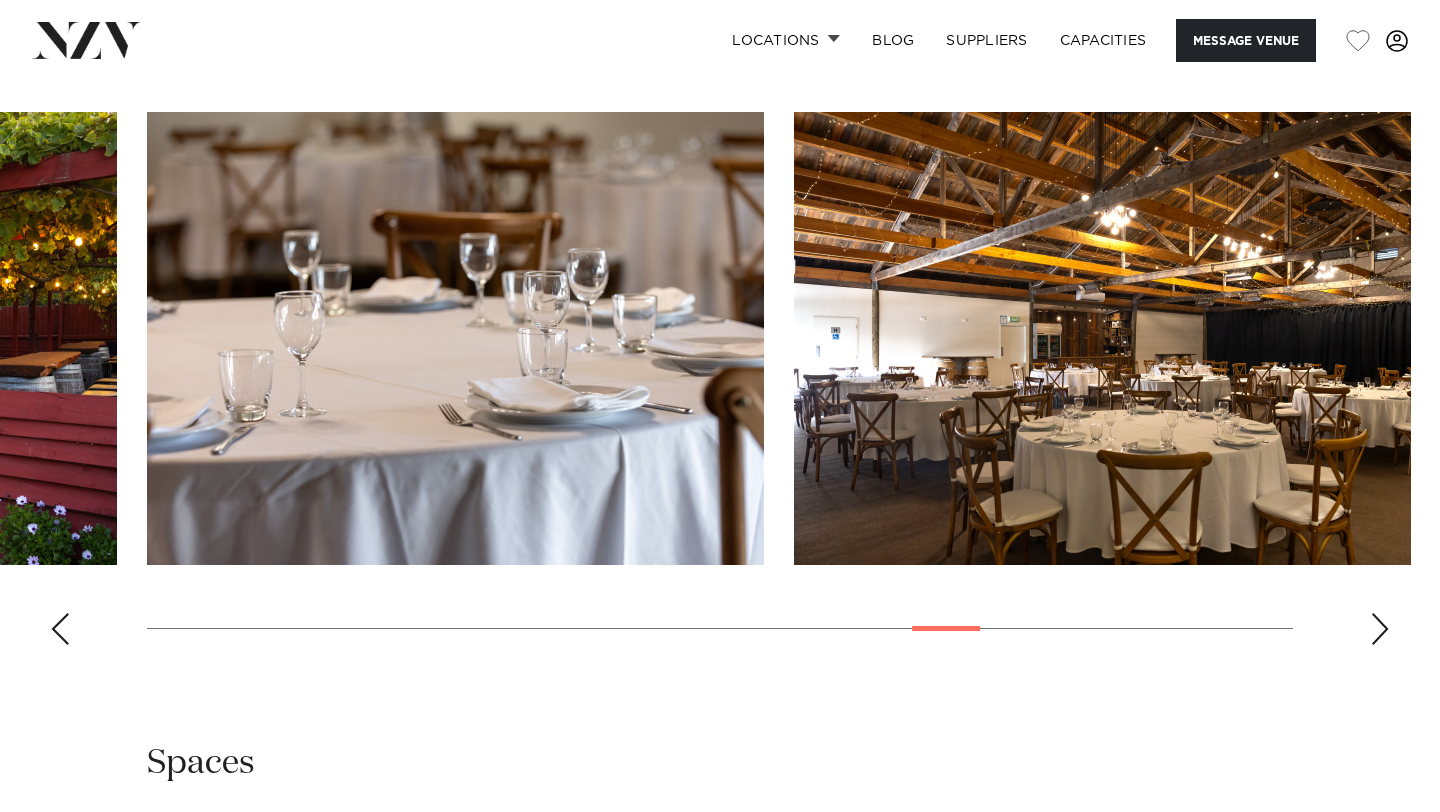 click at bounding box center [1380, 629] 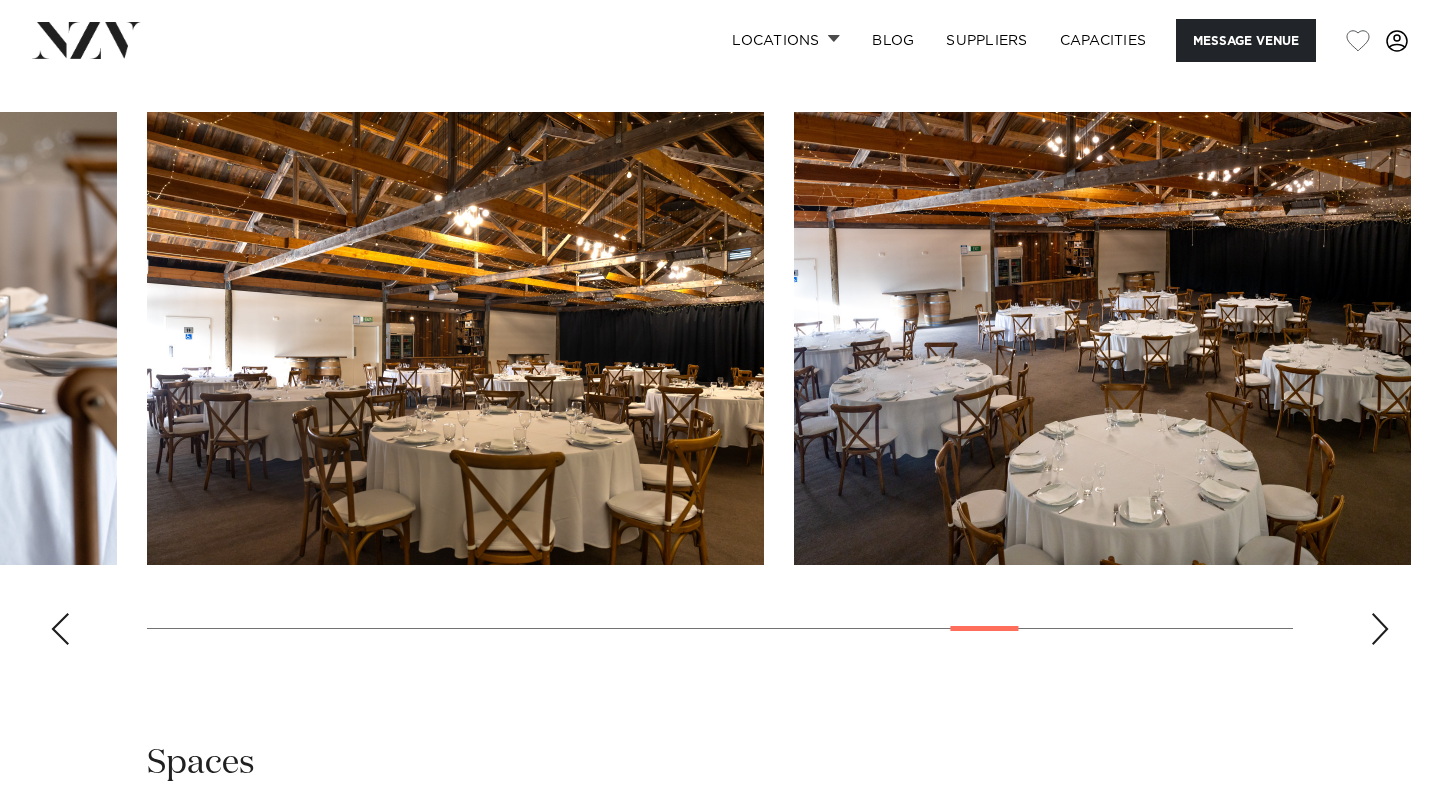 click at bounding box center (1380, 629) 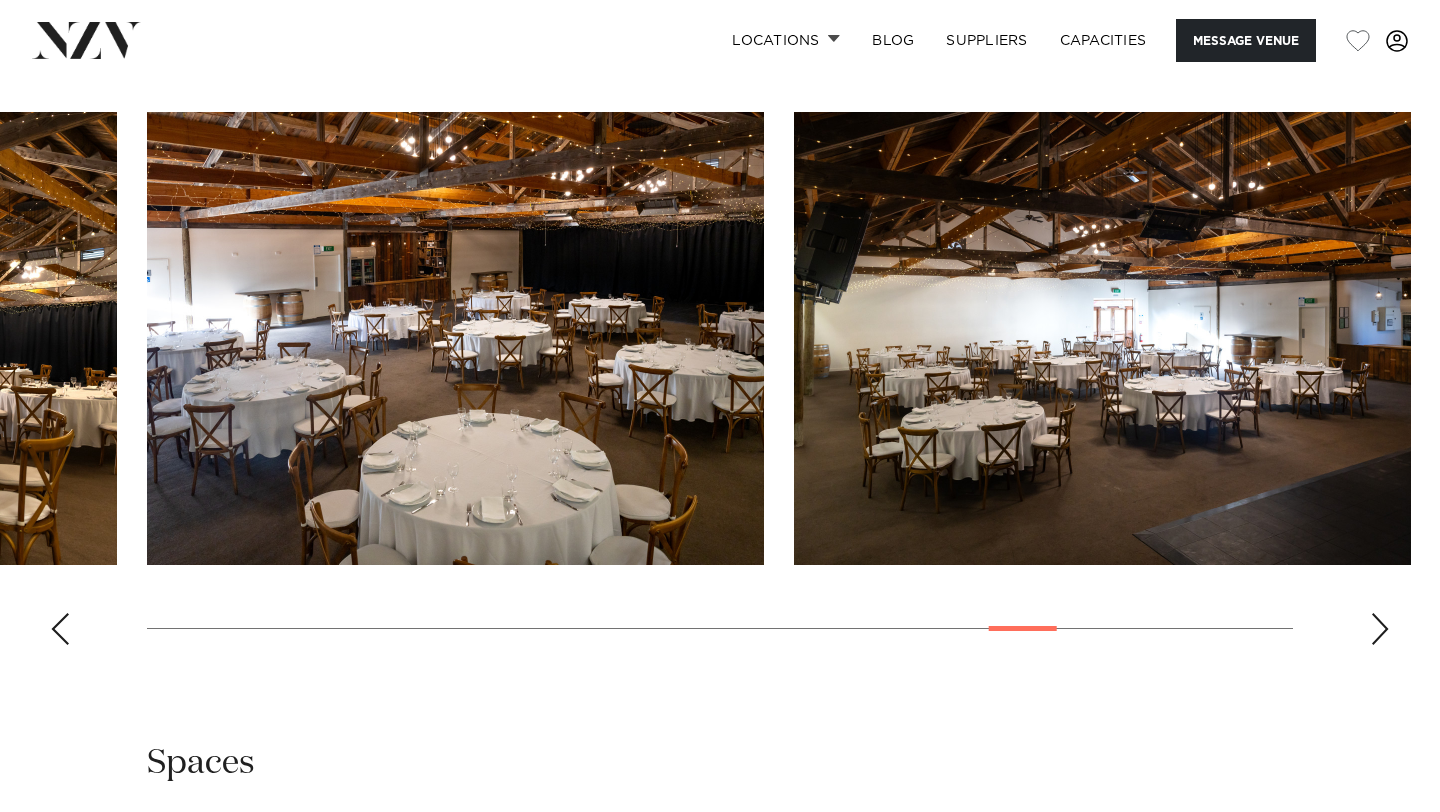 click at bounding box center [1380, 629] 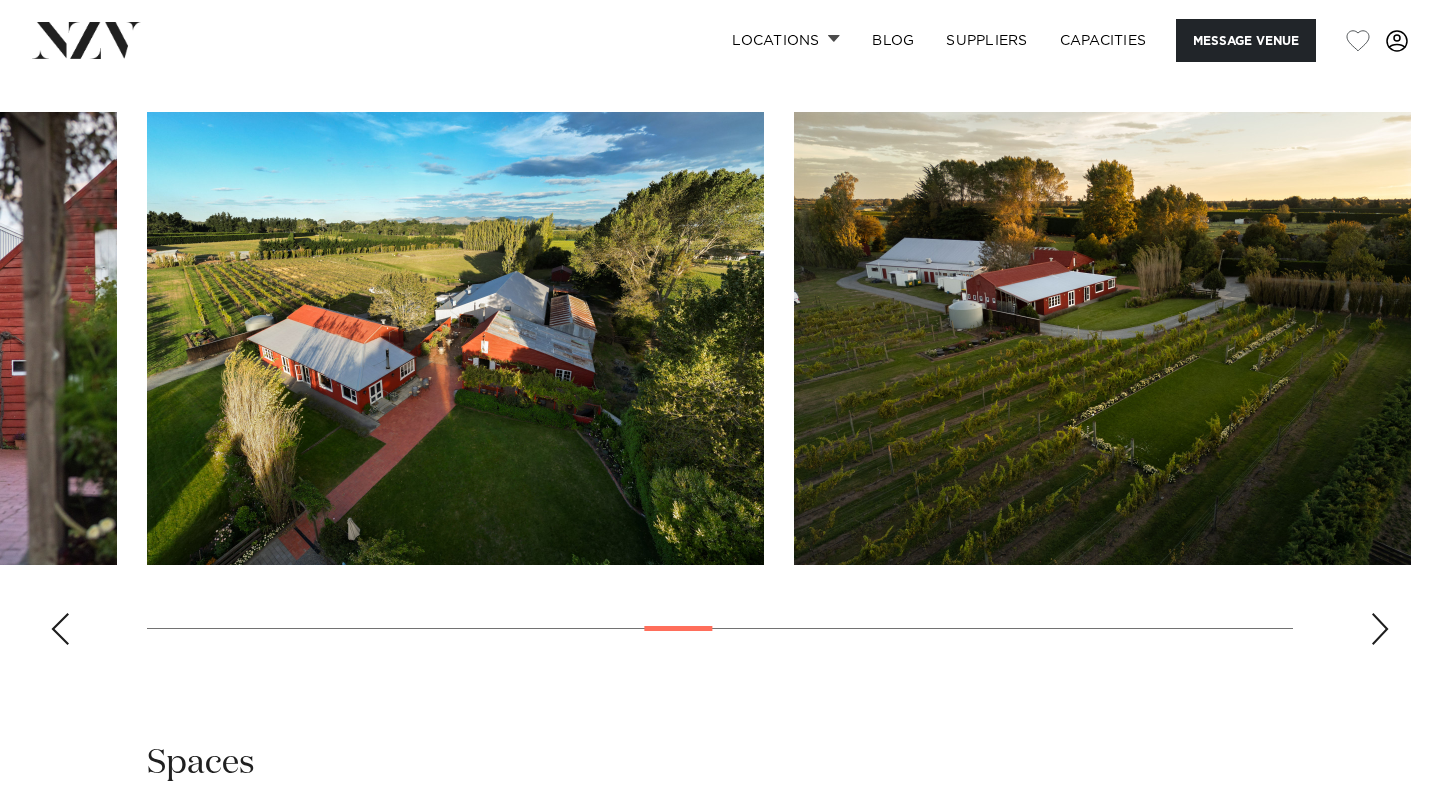 click at bounding box center [1380, 629] 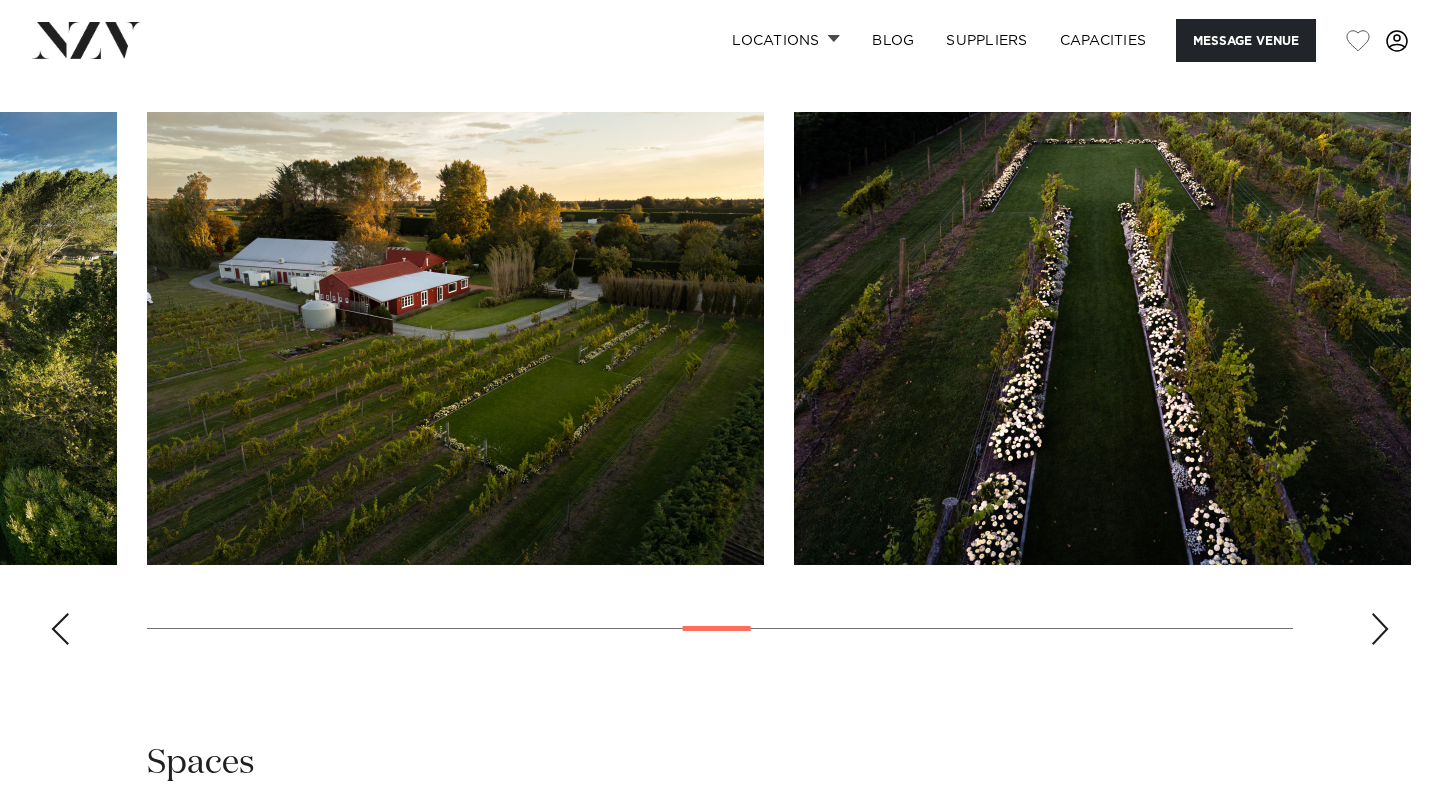 click at bounding box center (1380, 629) 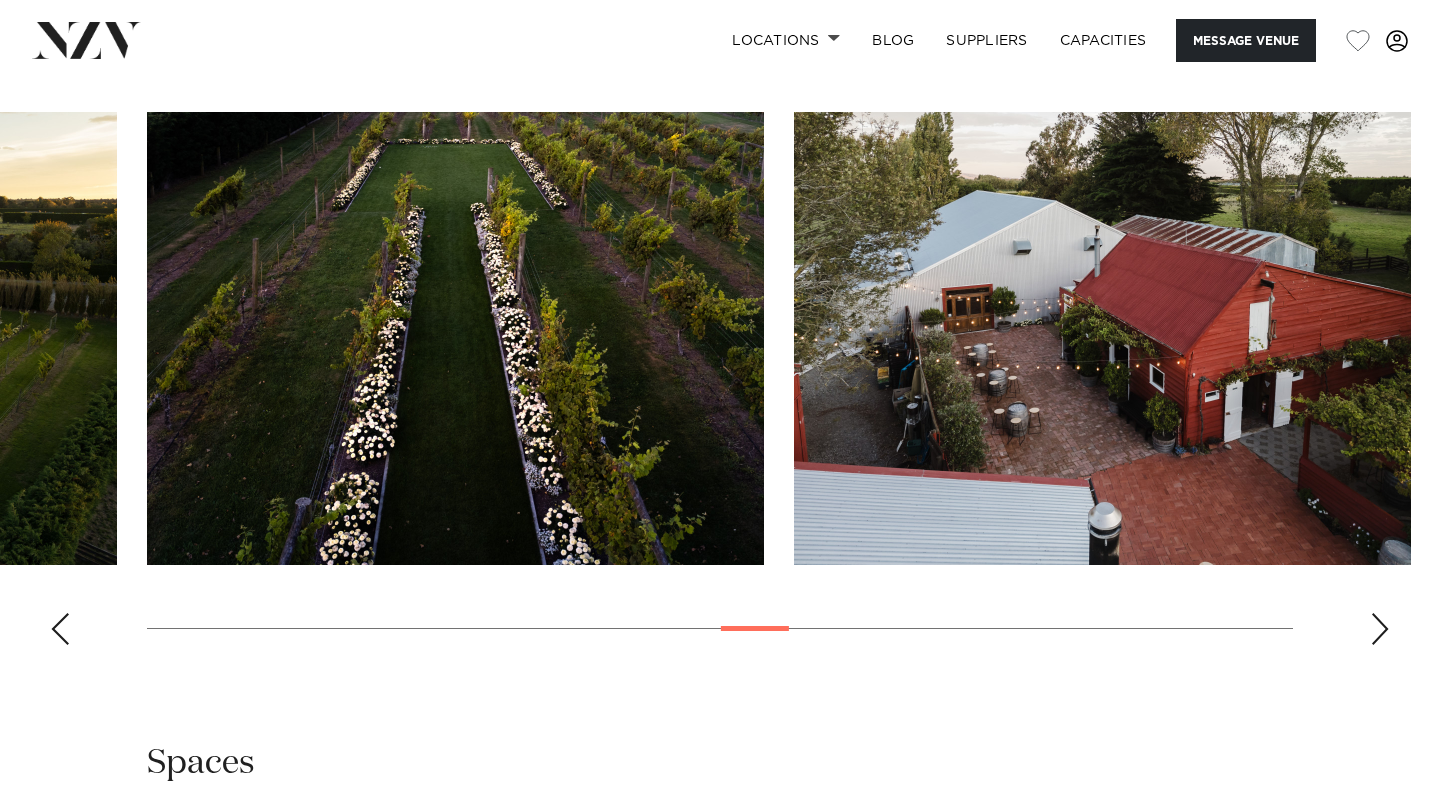 click at bounding box center (60, 629) 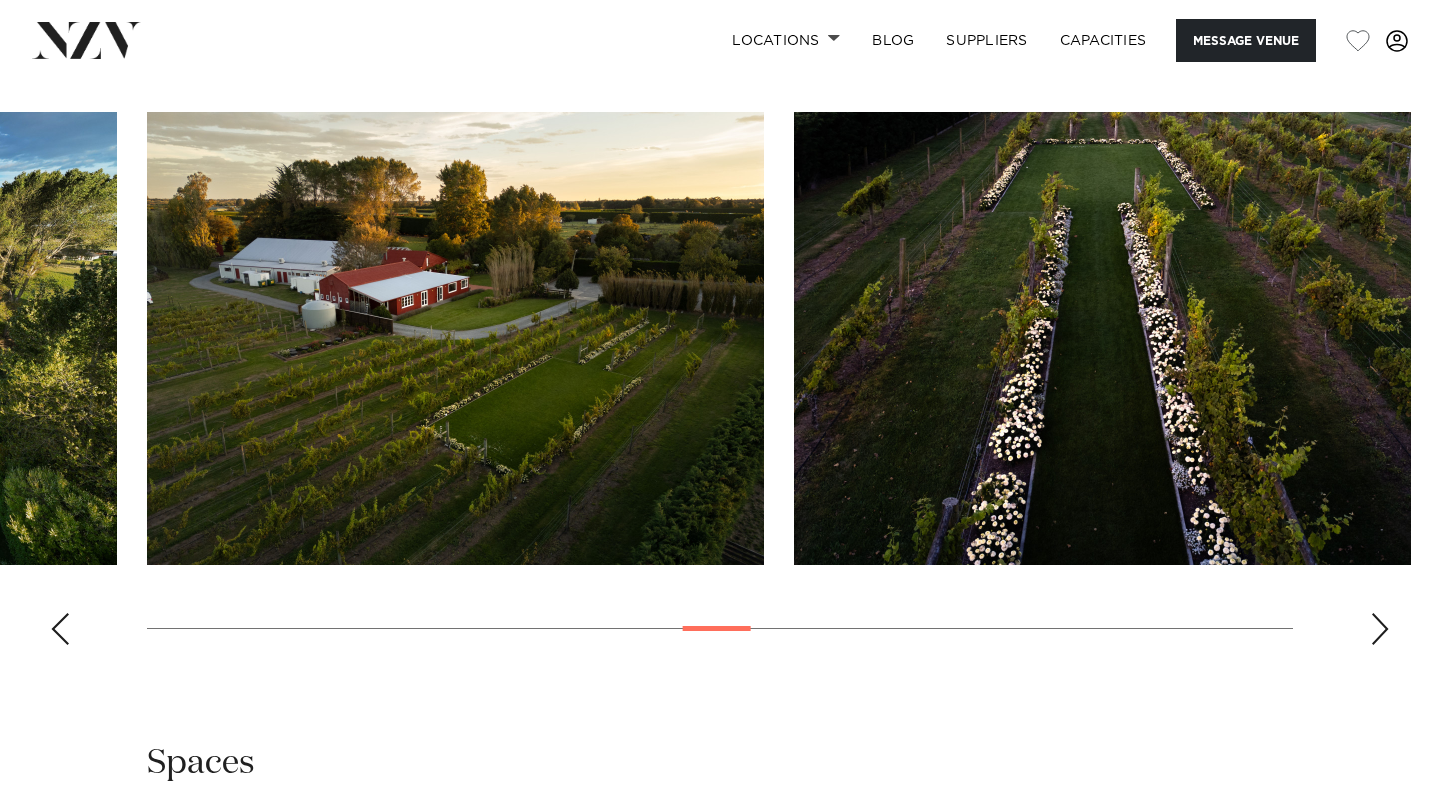 click at bounding box center (60, 629) 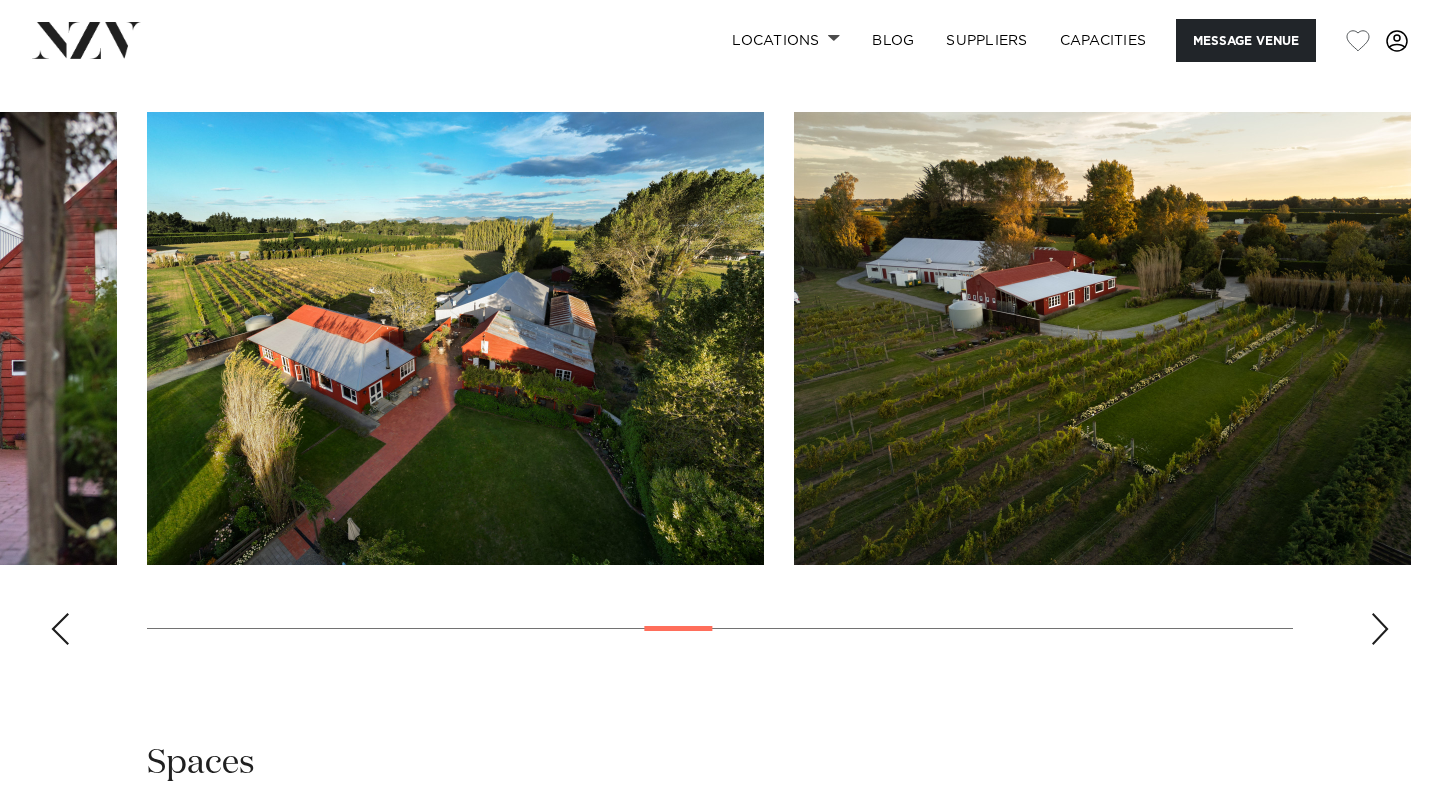 click at bounding box center (60, 629) 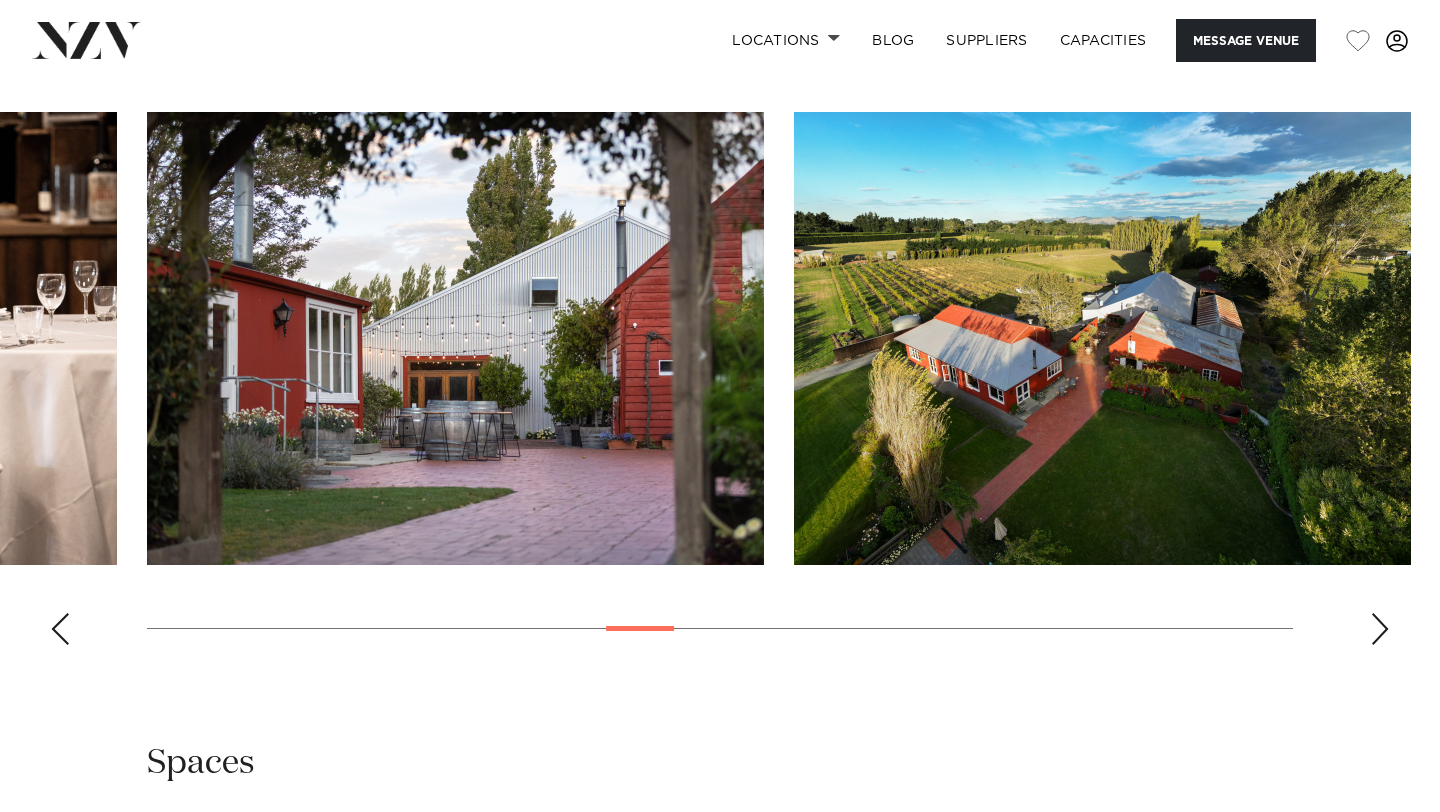 click at bounding box center (60, 629) 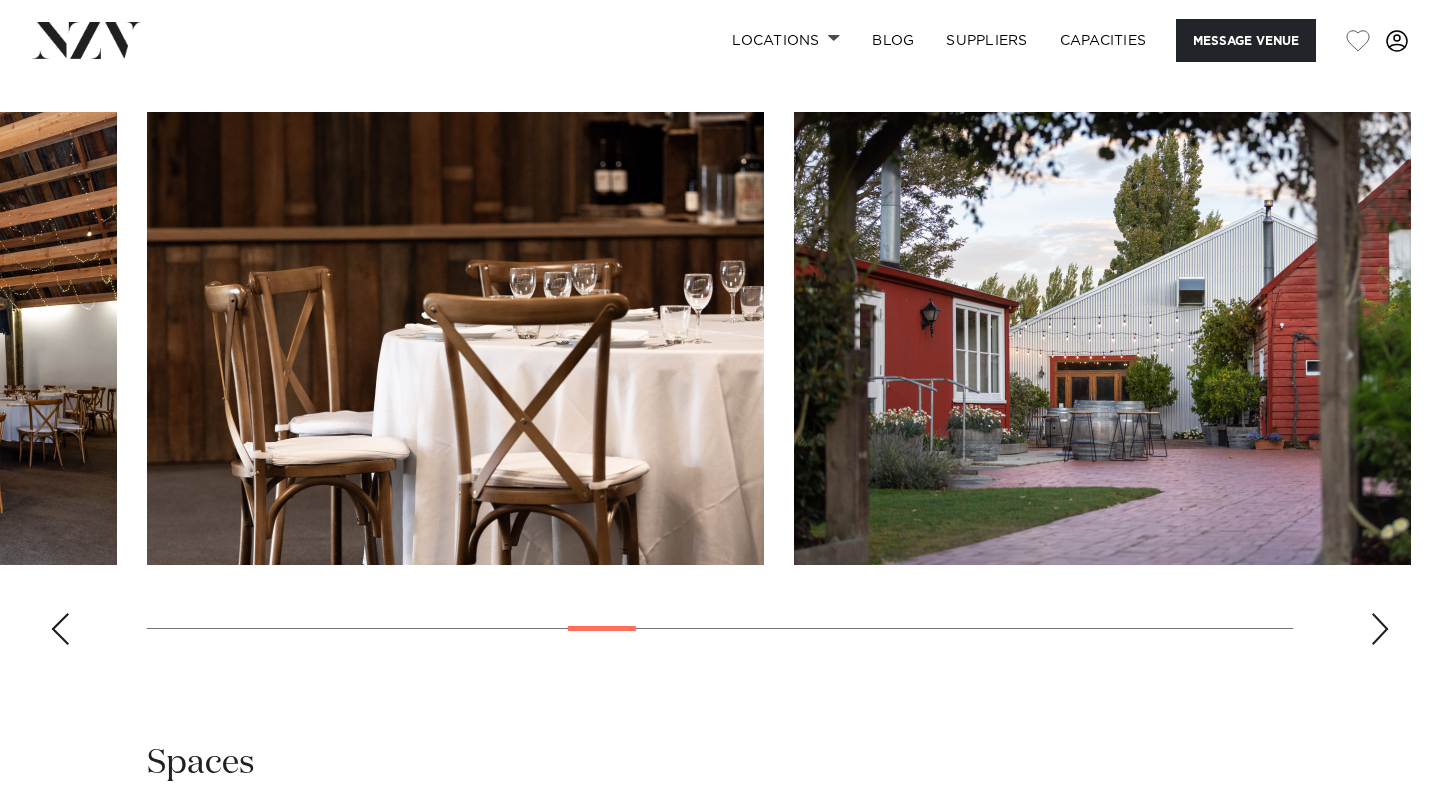 click at bounding box center (60, 629) 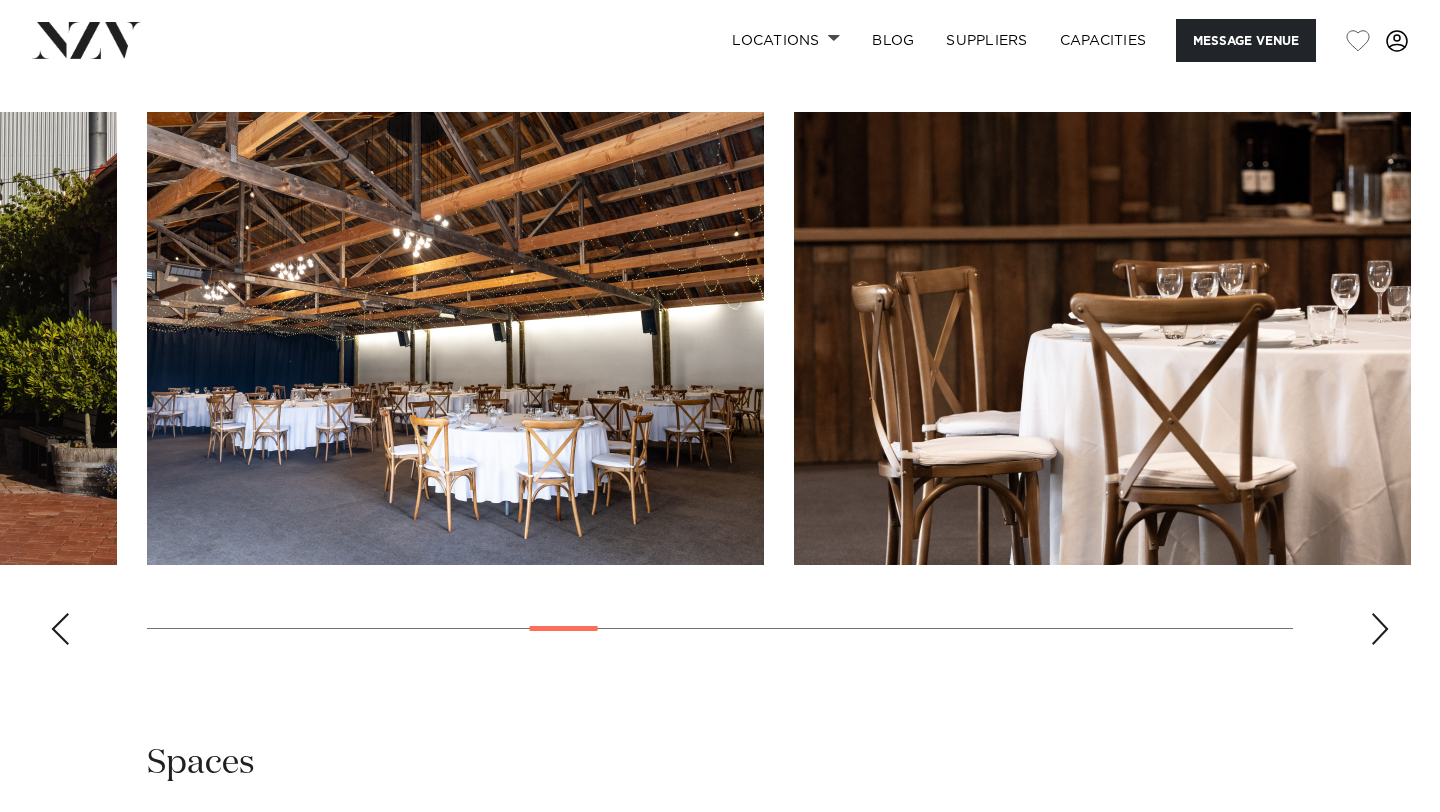 click at bounding box center (60, 629) 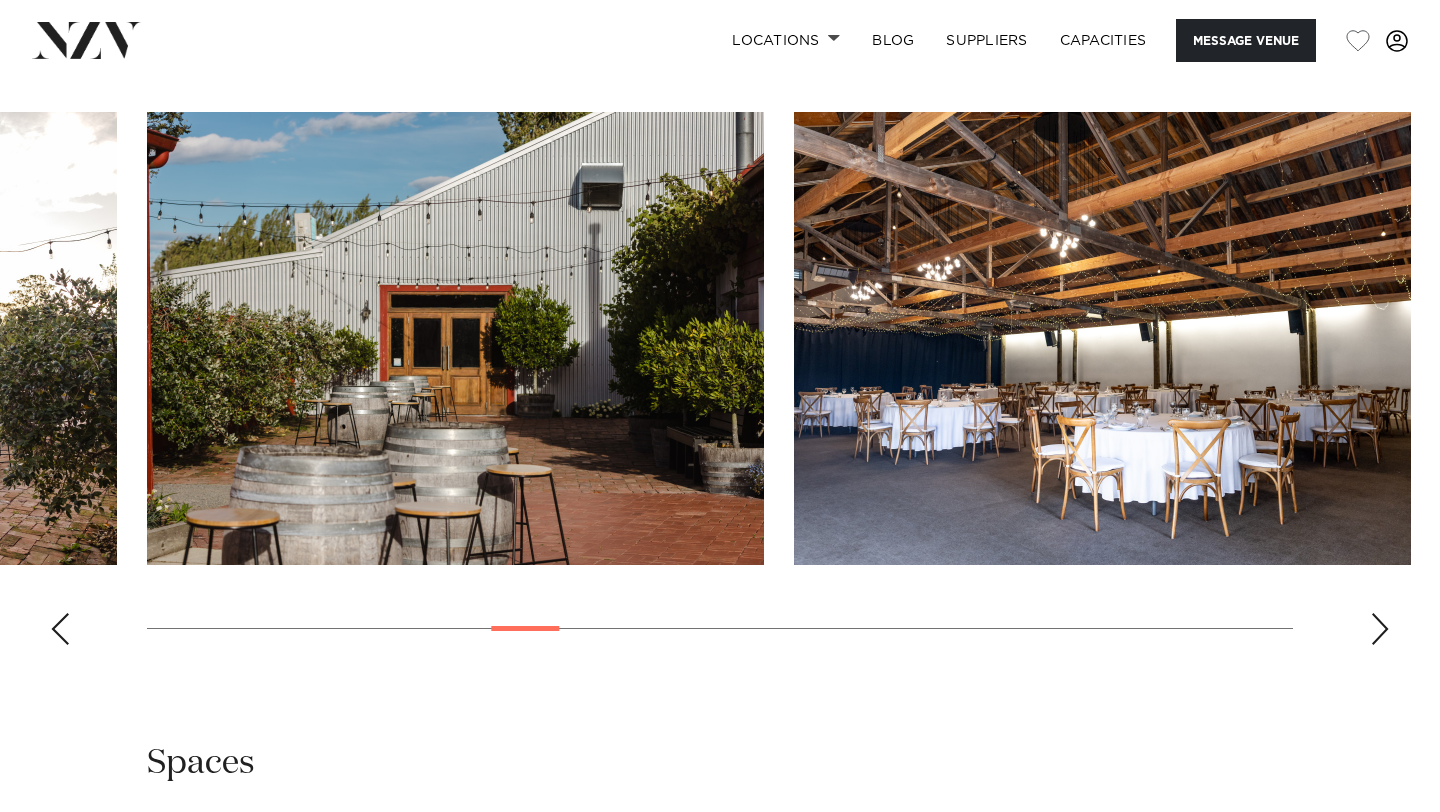 click at bounding box center (60, 629) 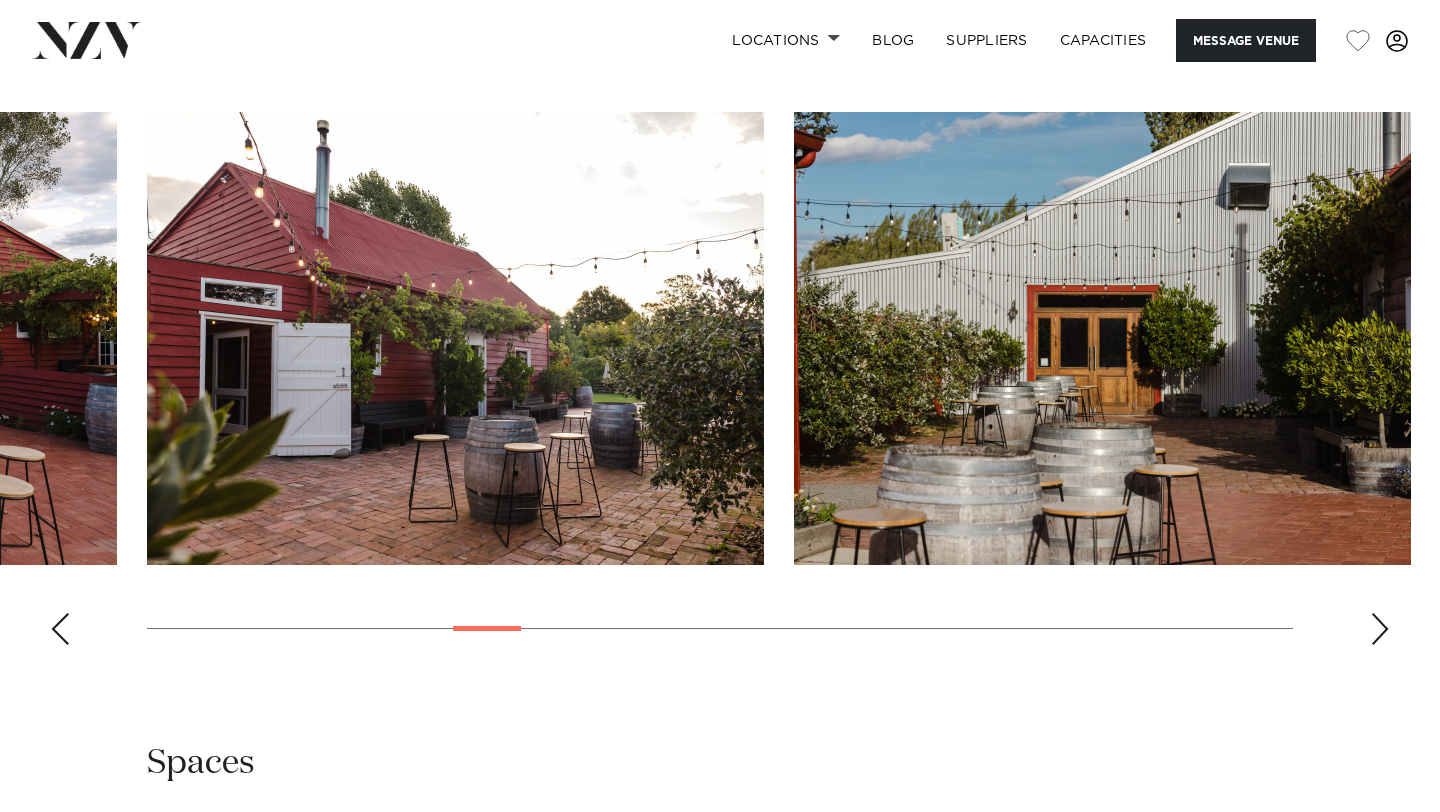 click at bounding box center [60, 629] 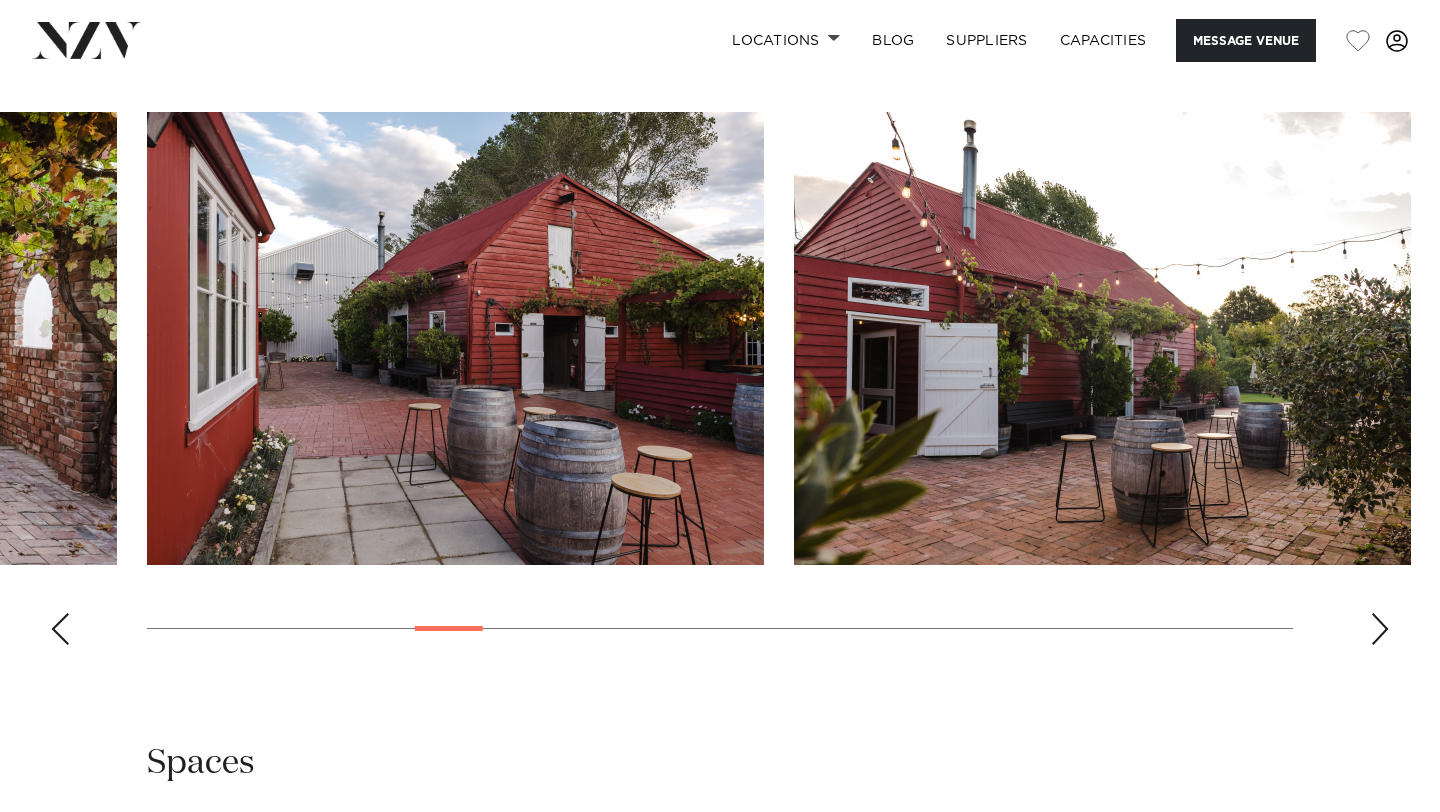 click at bounding box center (60, 629) 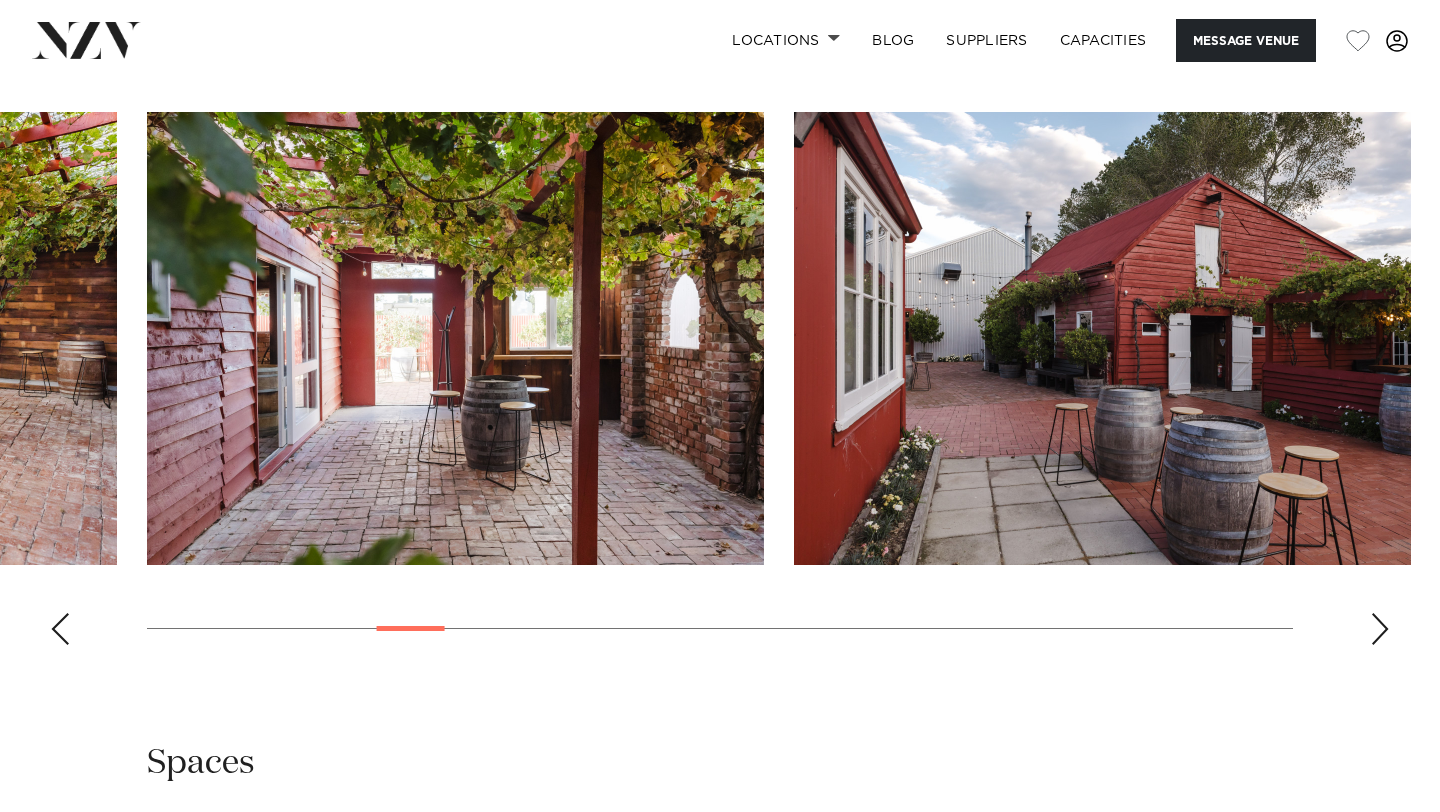click at bounding box center (60, 629) 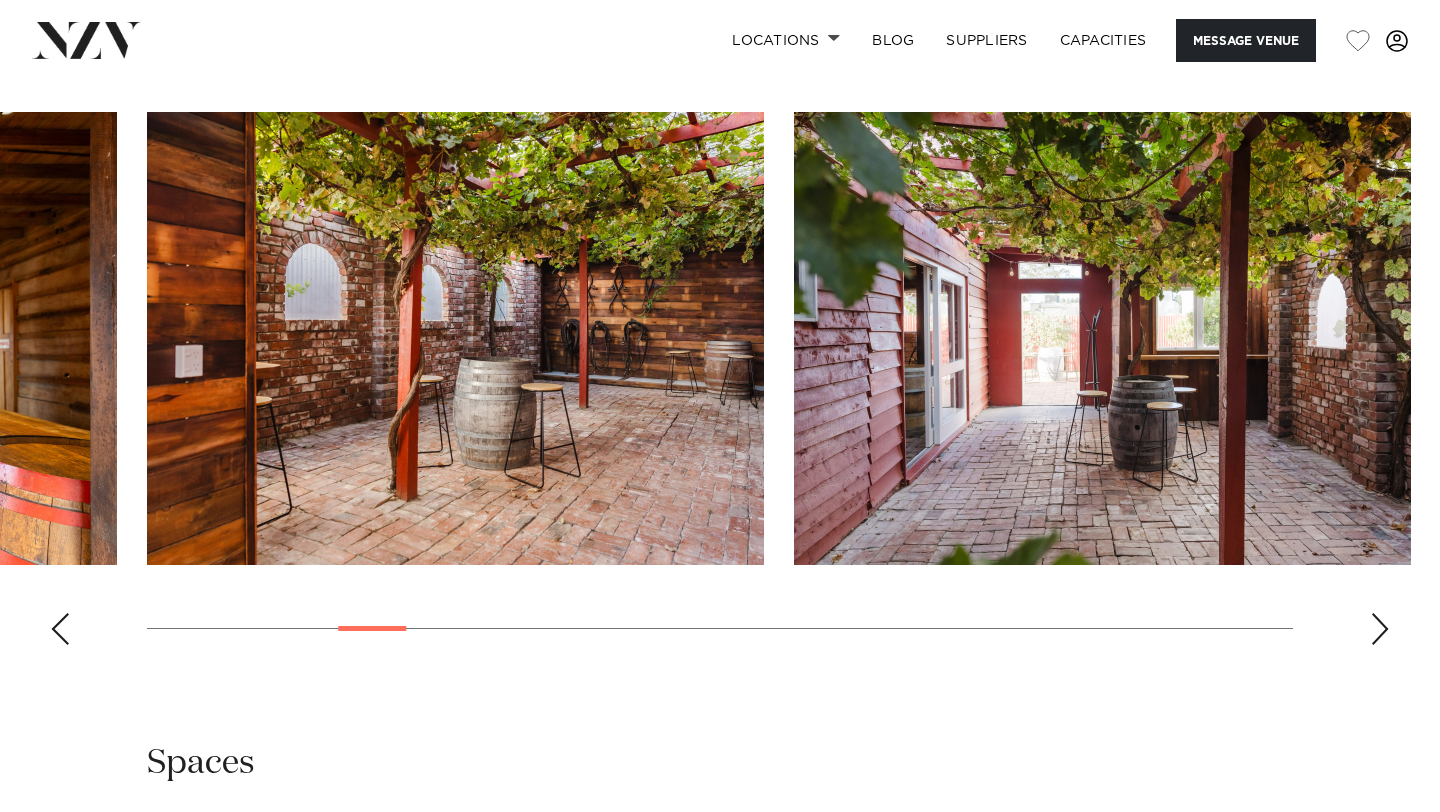 click at bounding box center (60, 629) 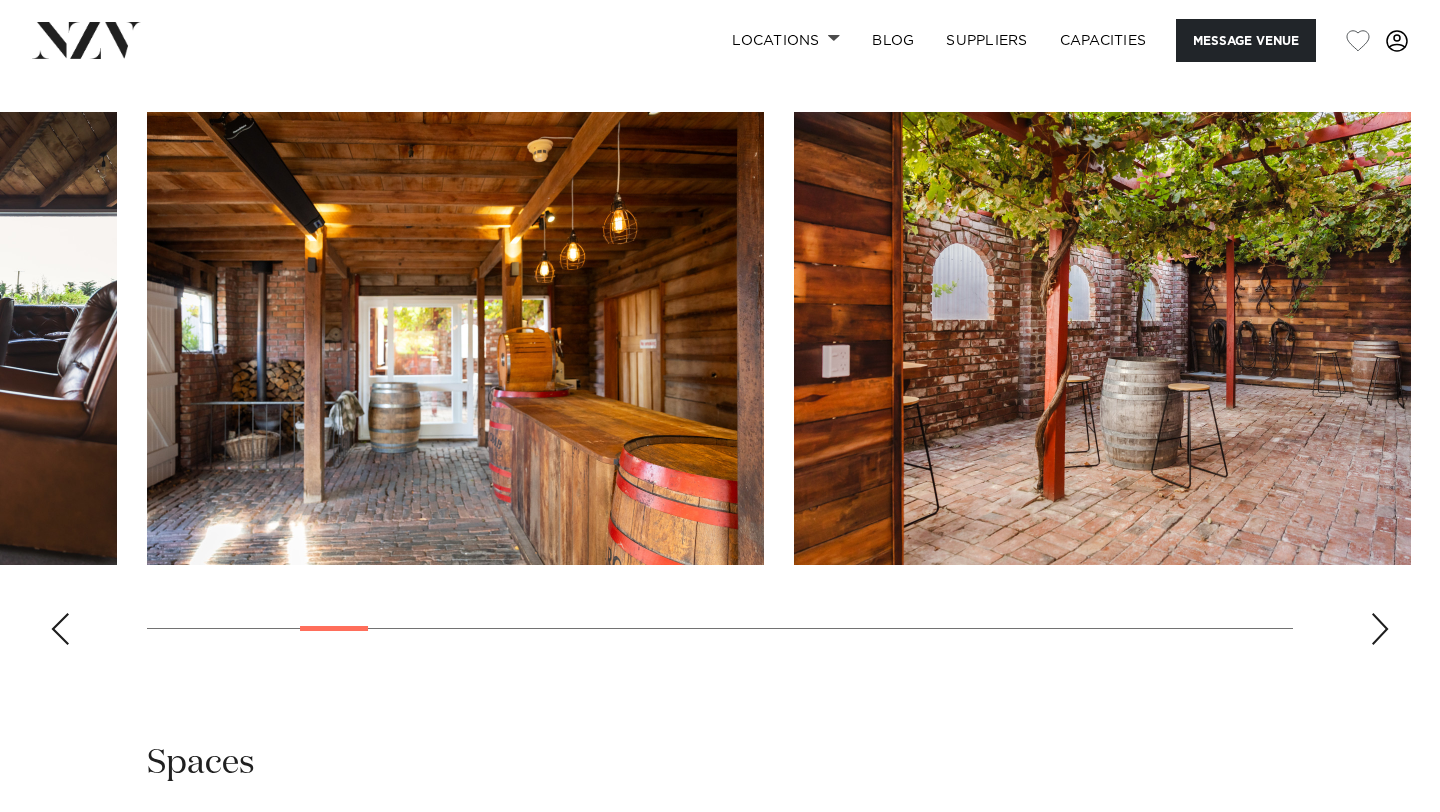 click at bounding box center [60, 629] 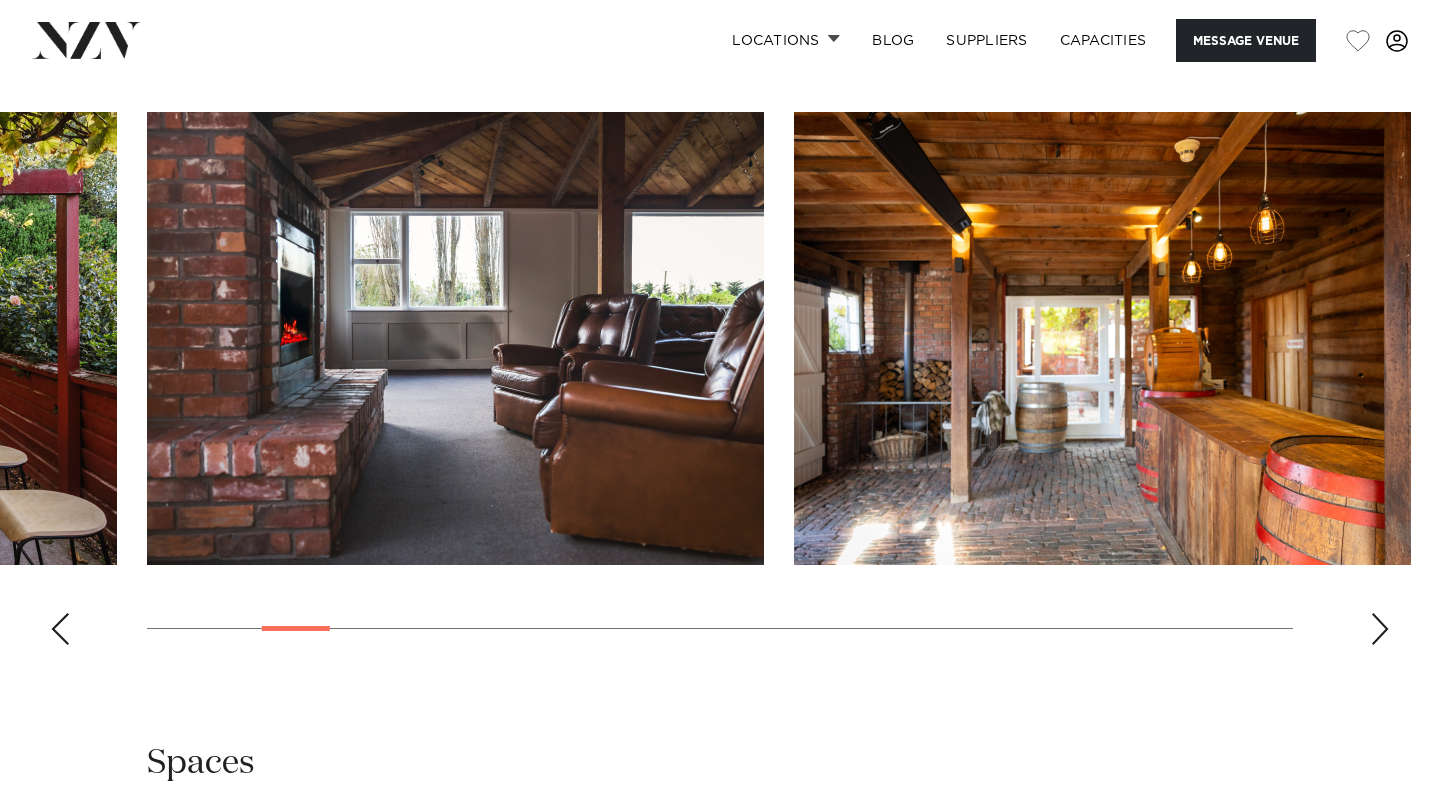 click at bounding box center [720, 386] 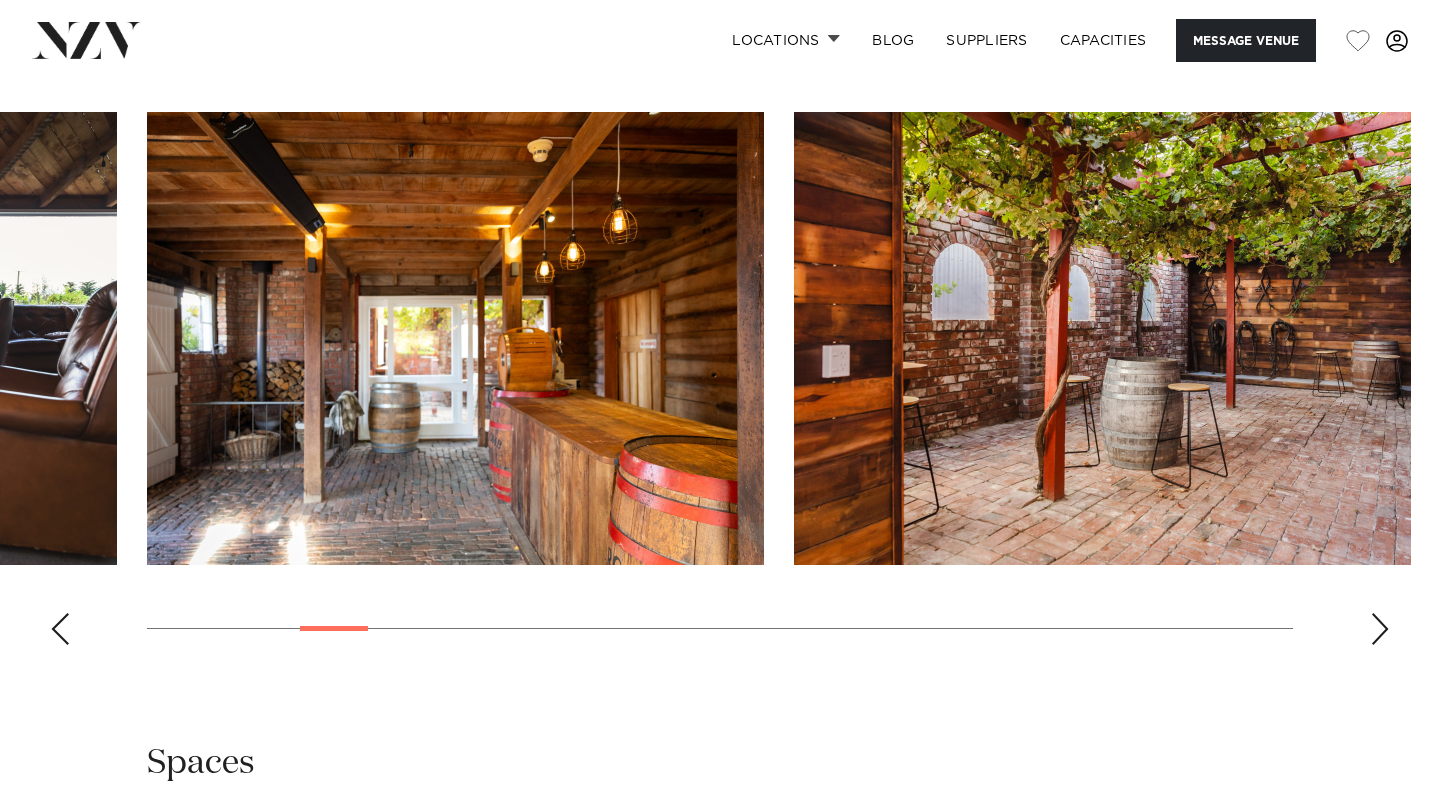 click at bounding box center (1380, 629) 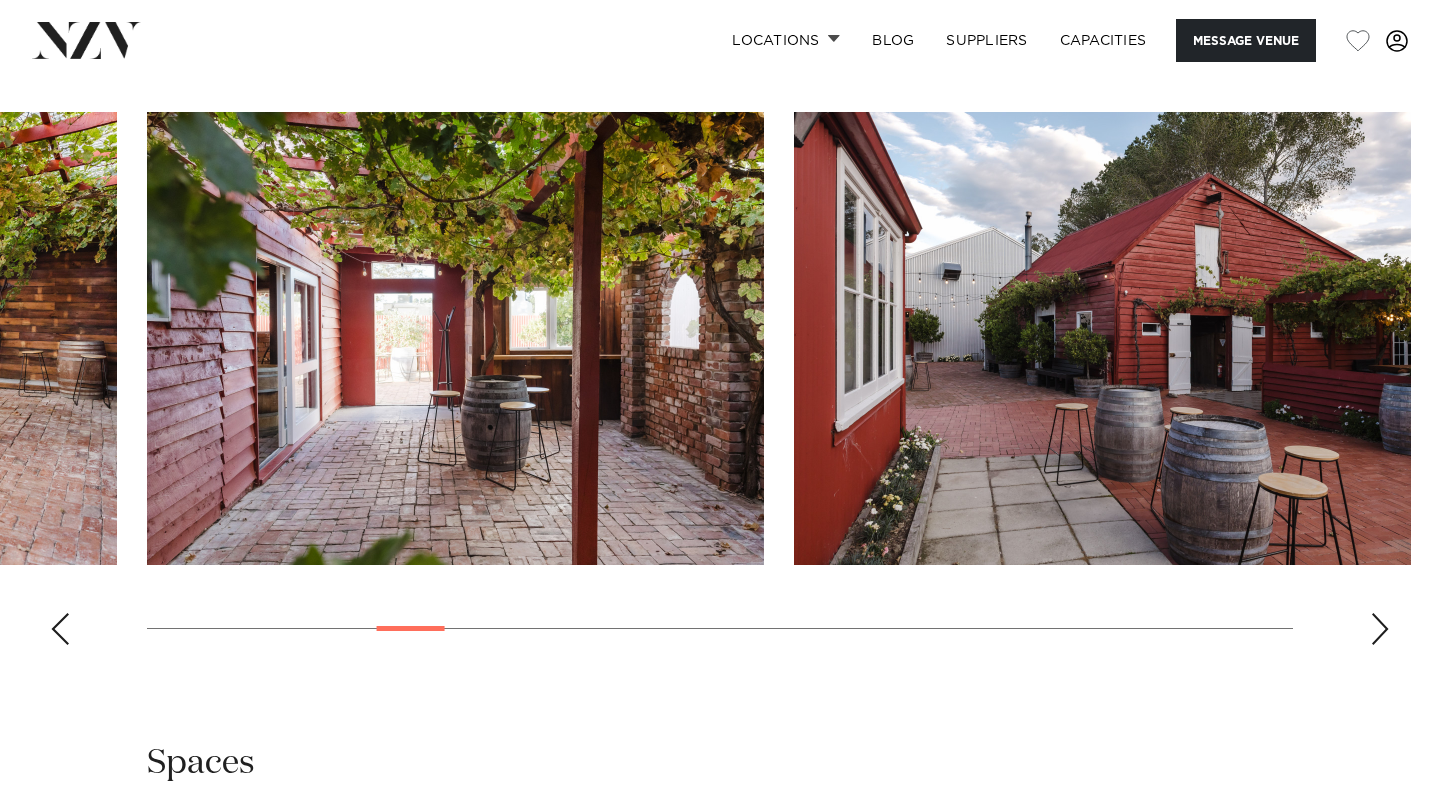 click at bounding box center (1380, 629) 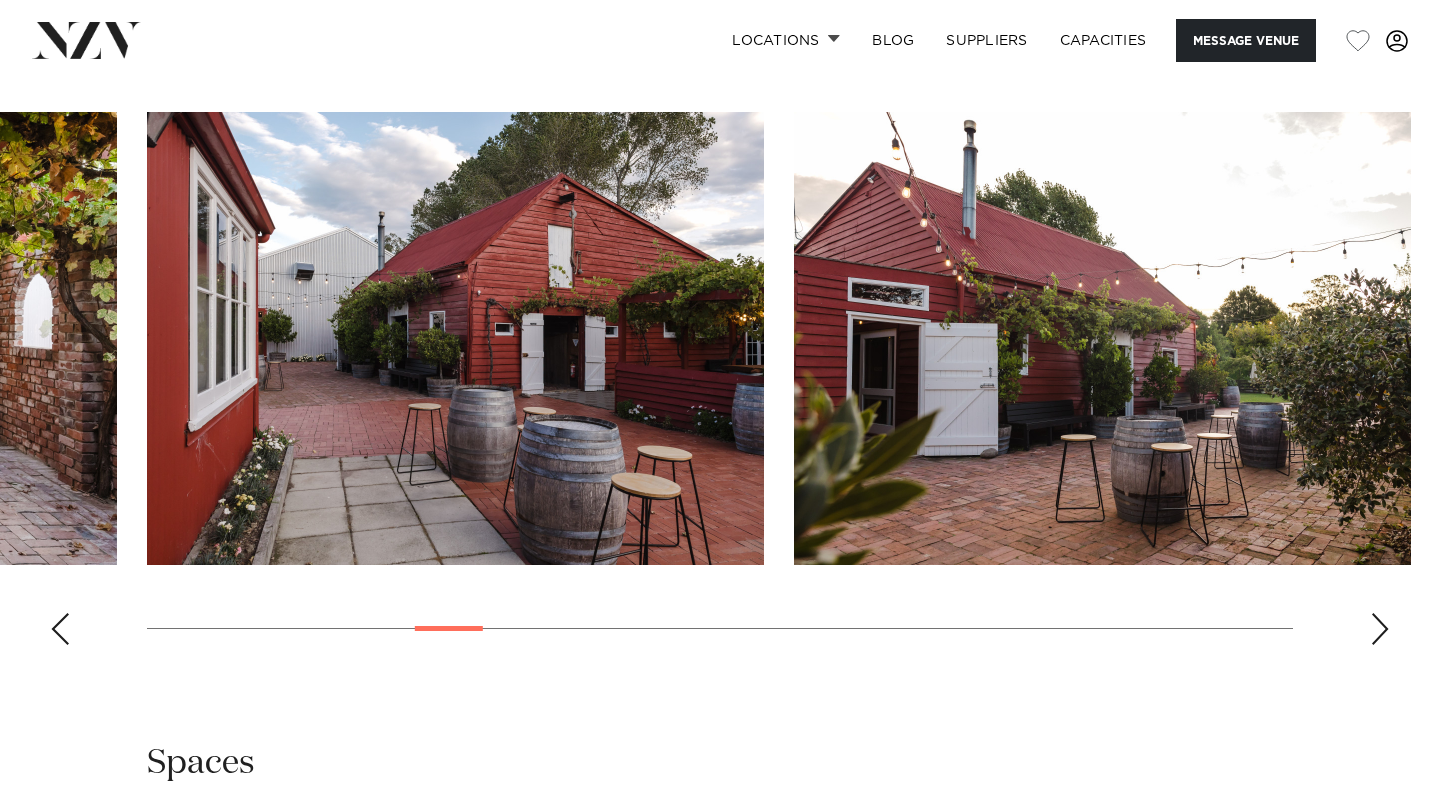 click at bounding box center (1380, 629) 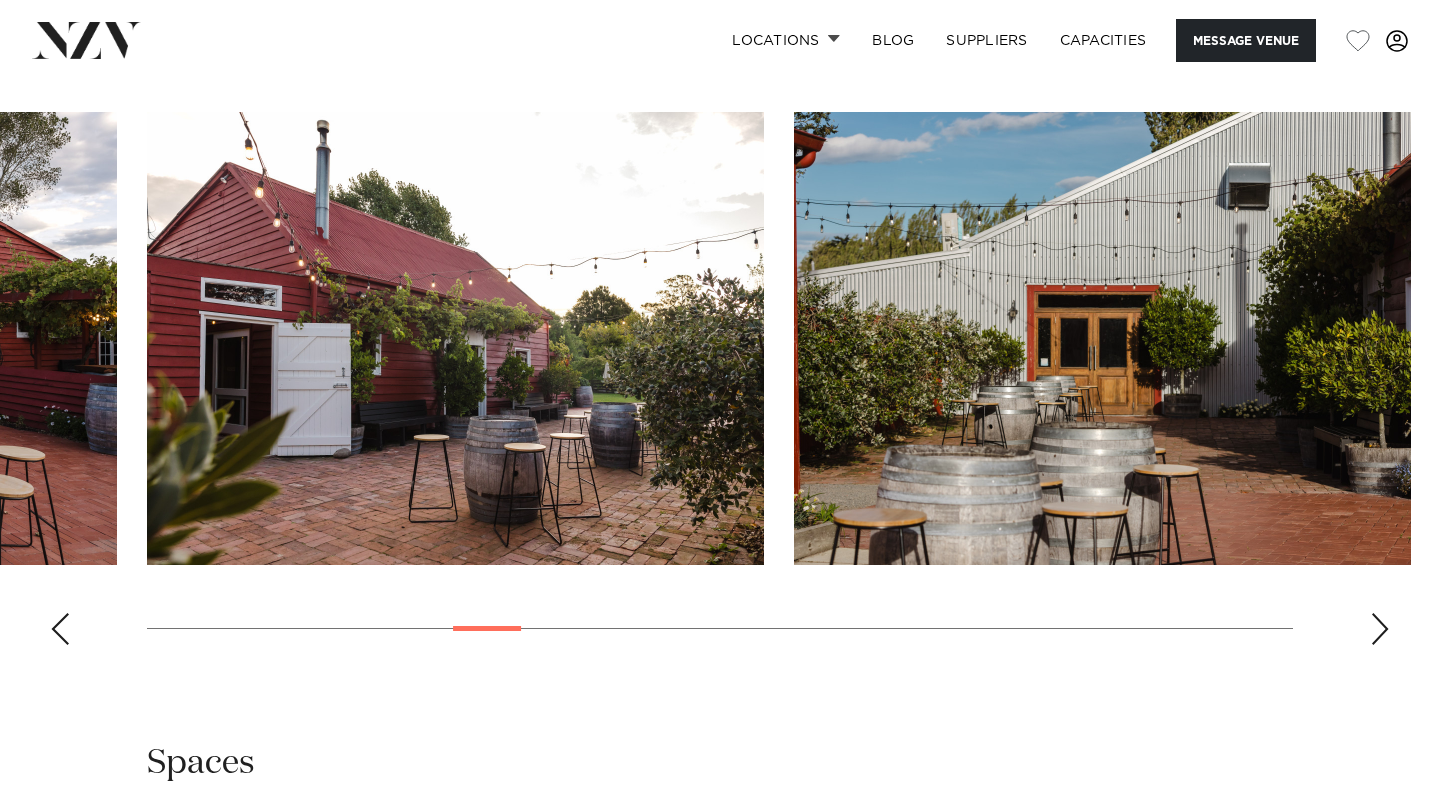 click at bounding box center (1380, 629) 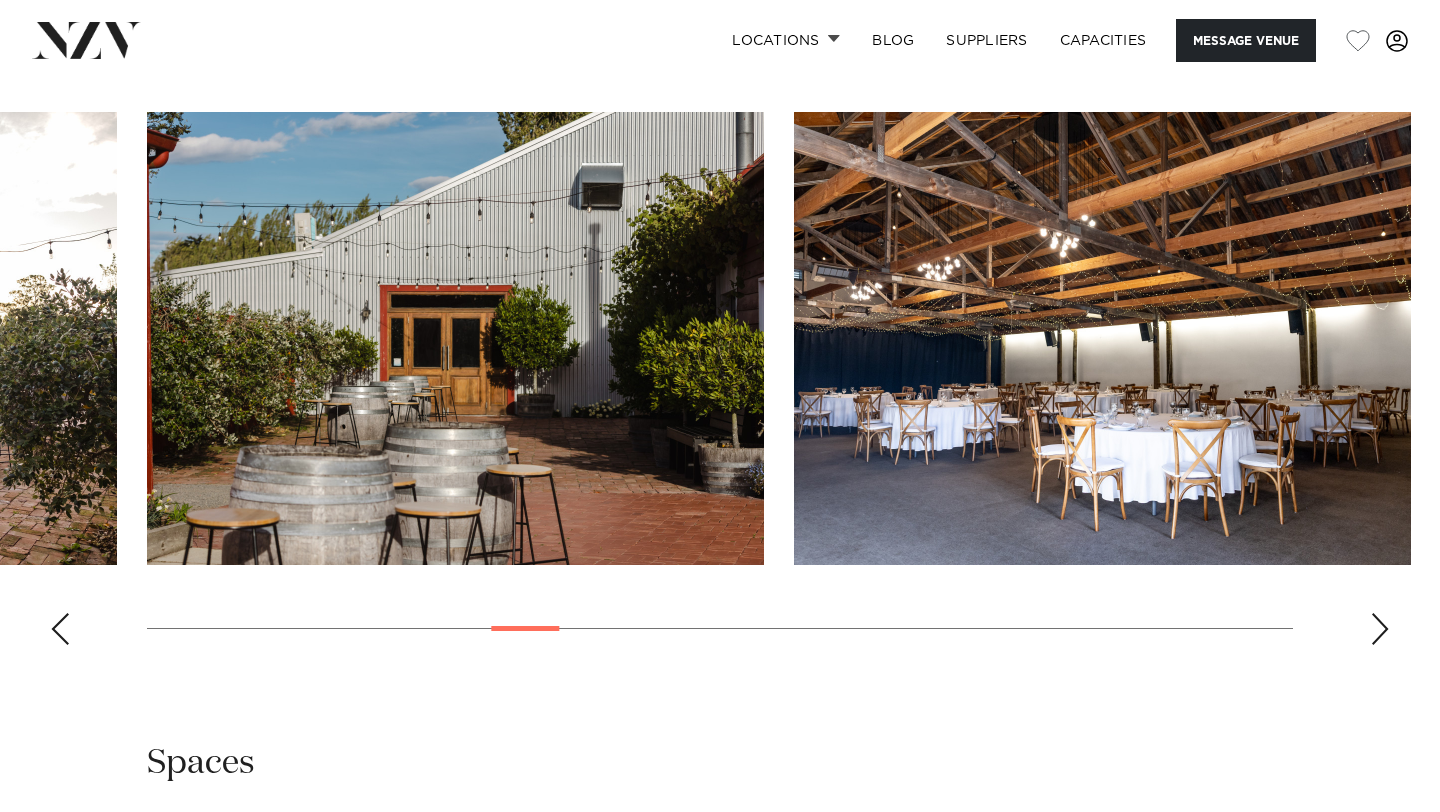 click at bounding box center [1380, 629] 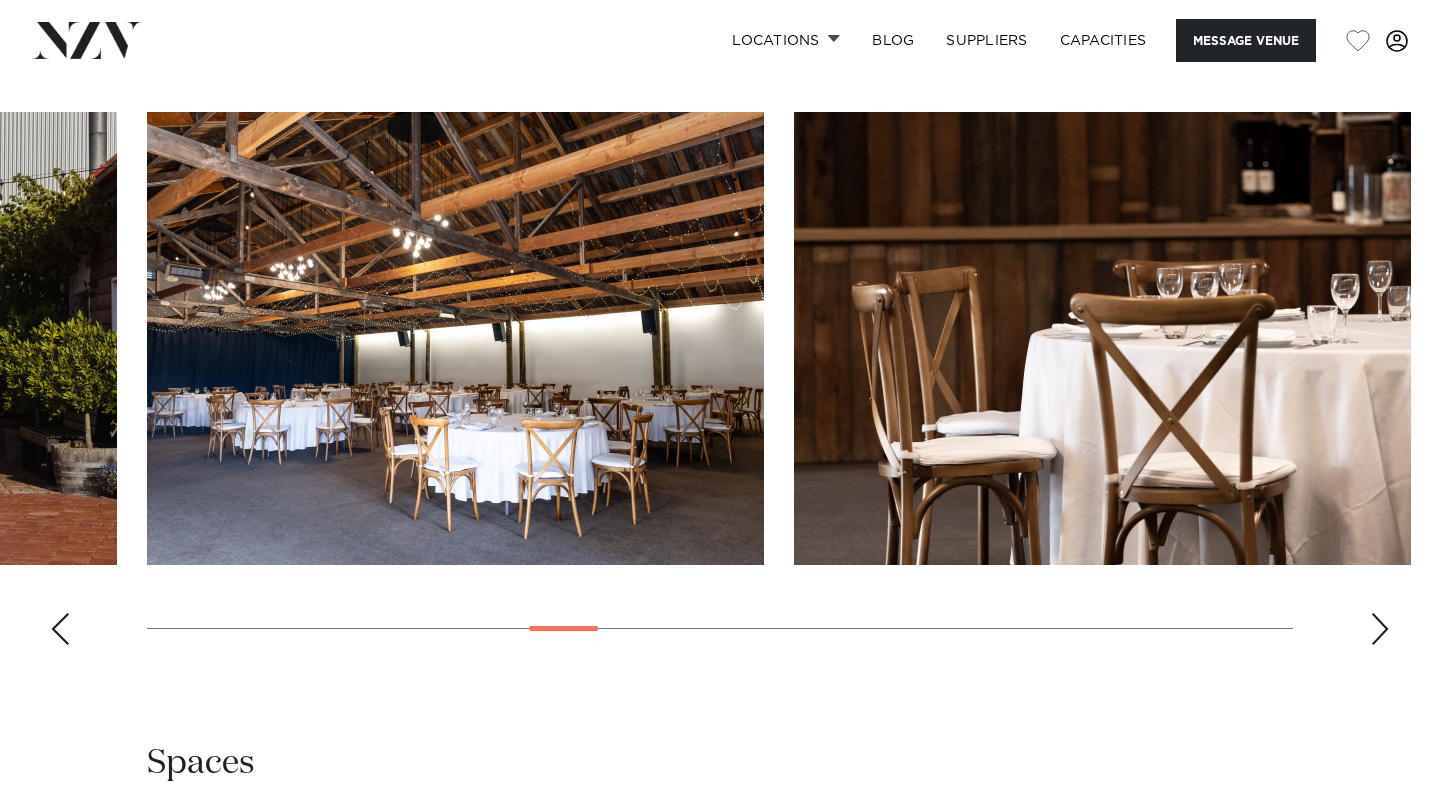 click at bounding box center [1380, 629] 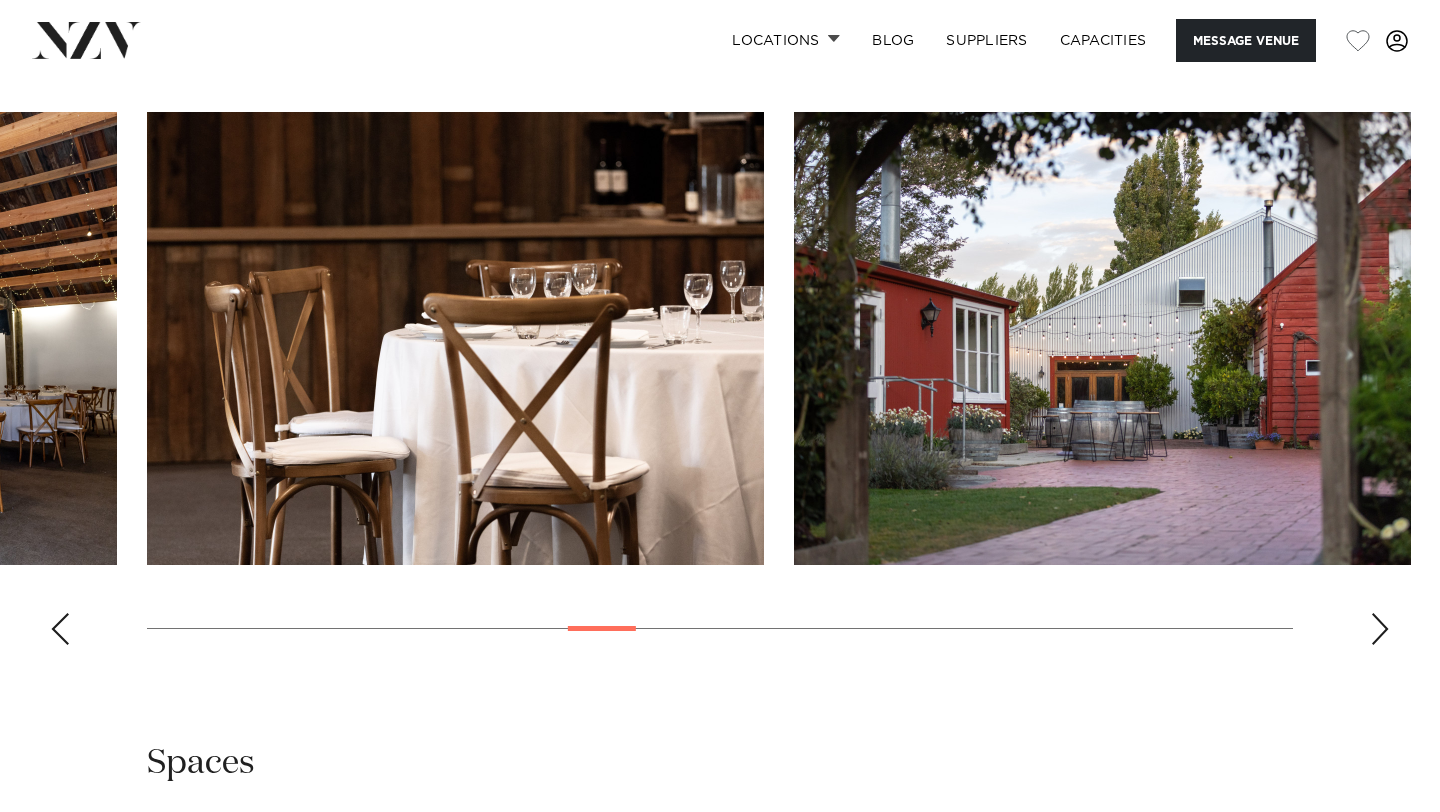 click at bounding box center [1380, 629] 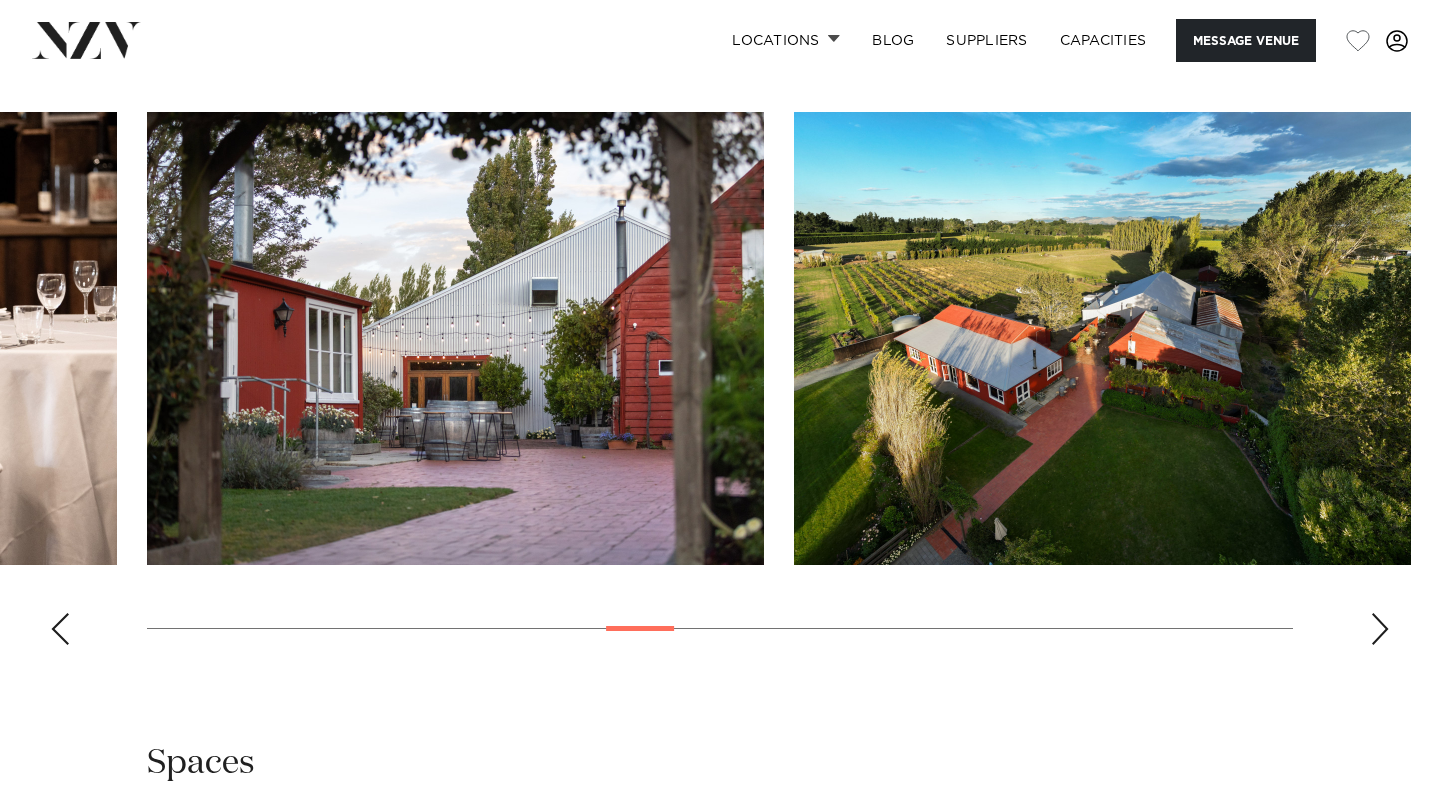click at bounding box center (1380, 629) 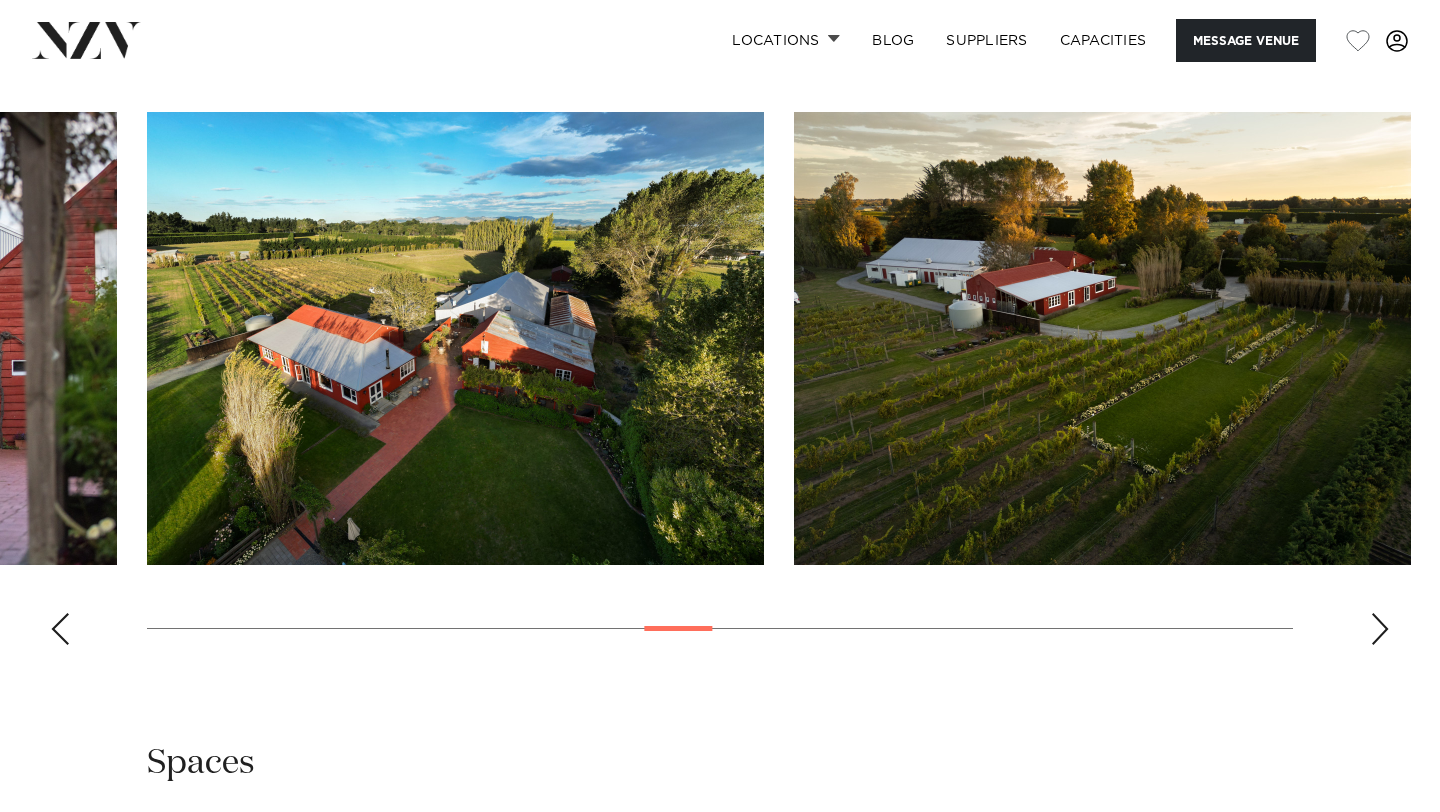 click at bounding box center (1380, 629) 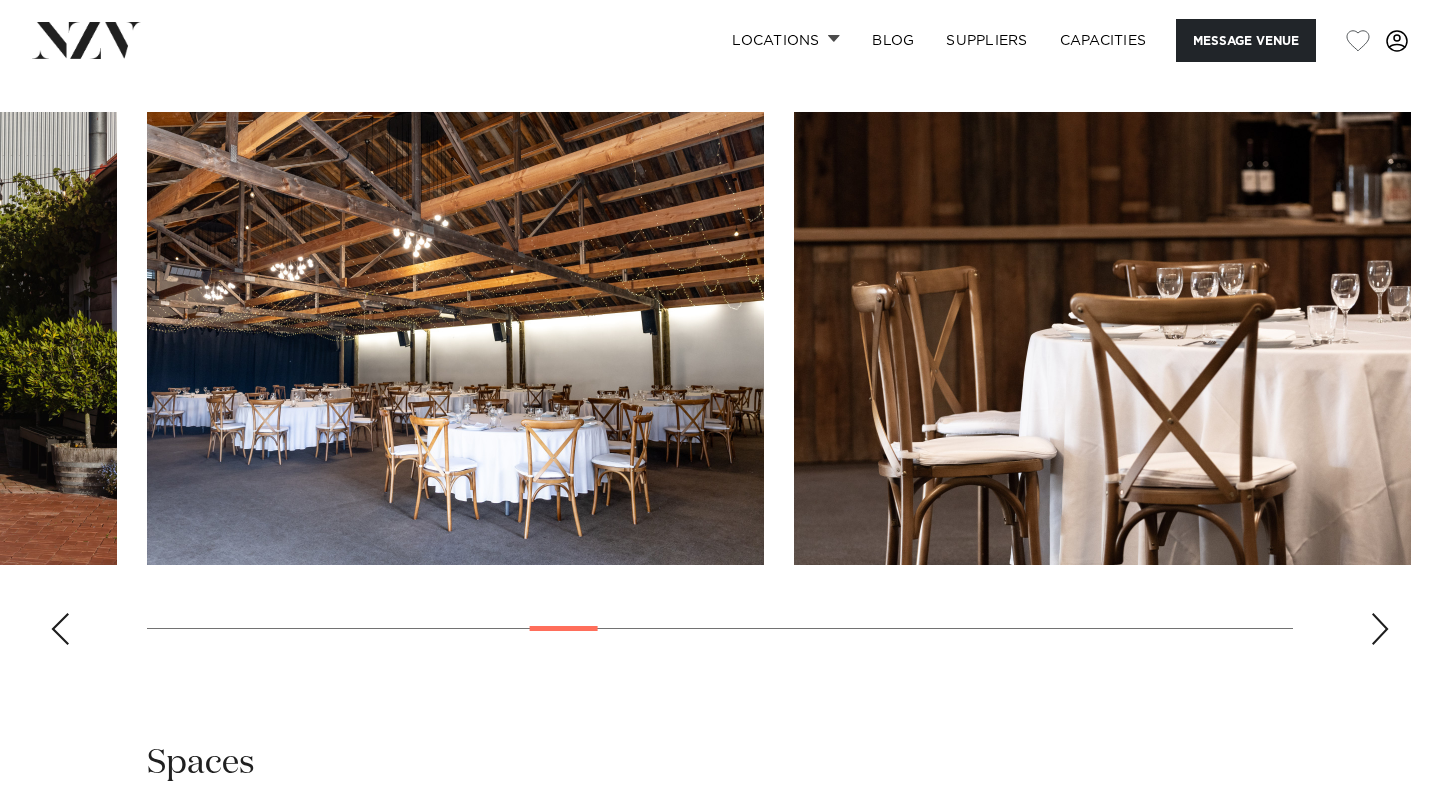 click at bounding box center (1380, 629) 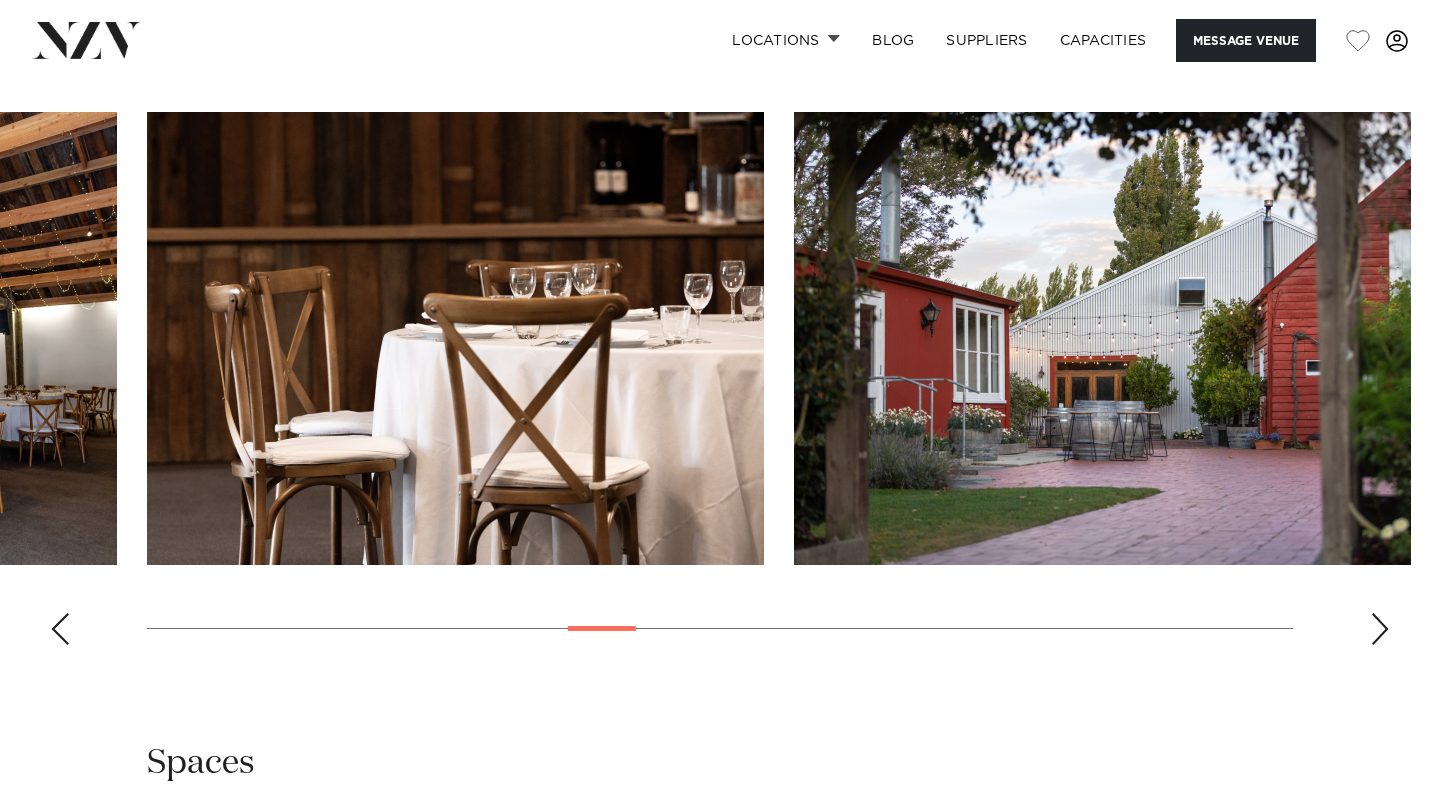 click at bounding box center [1380, 629] 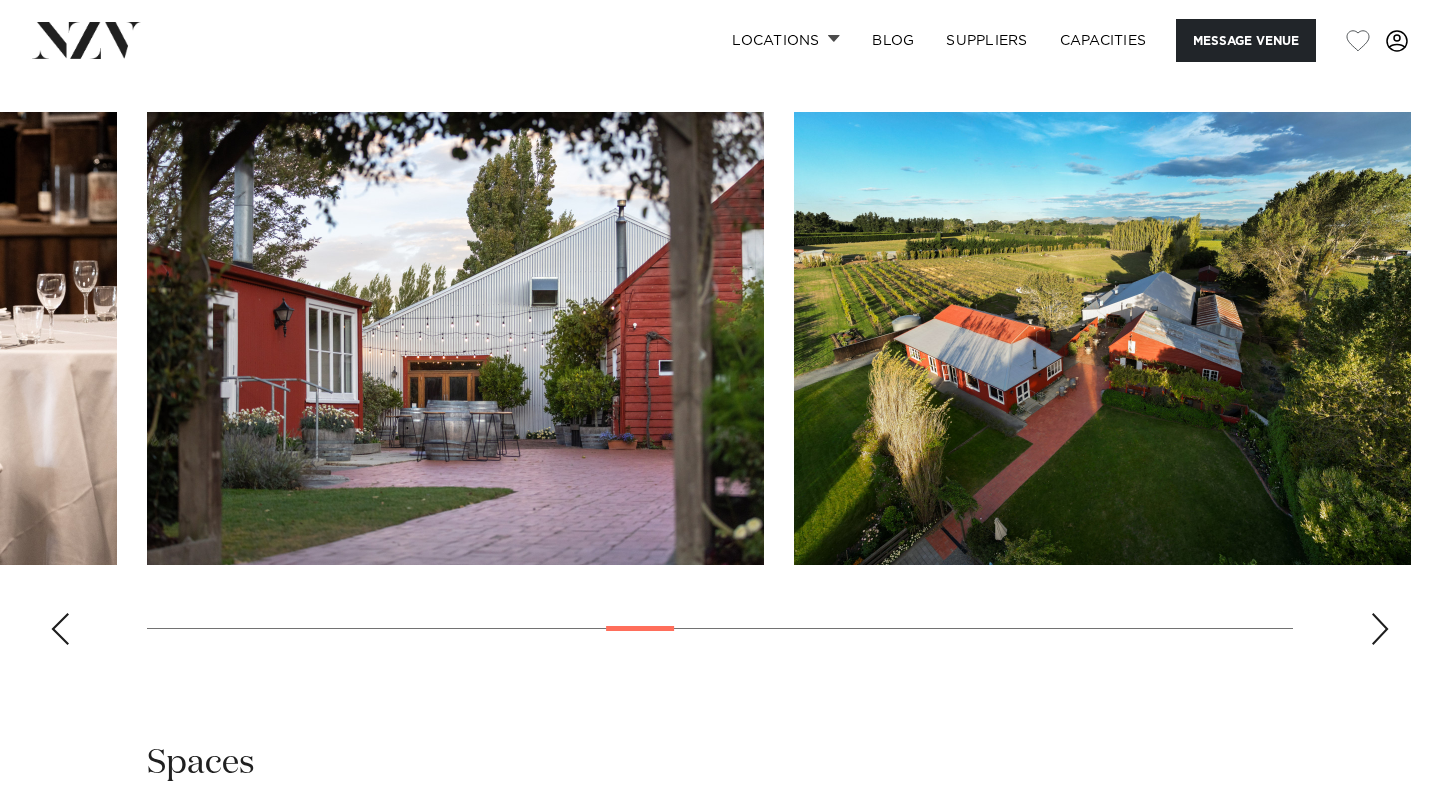 click at bounding box center (1380, 629) 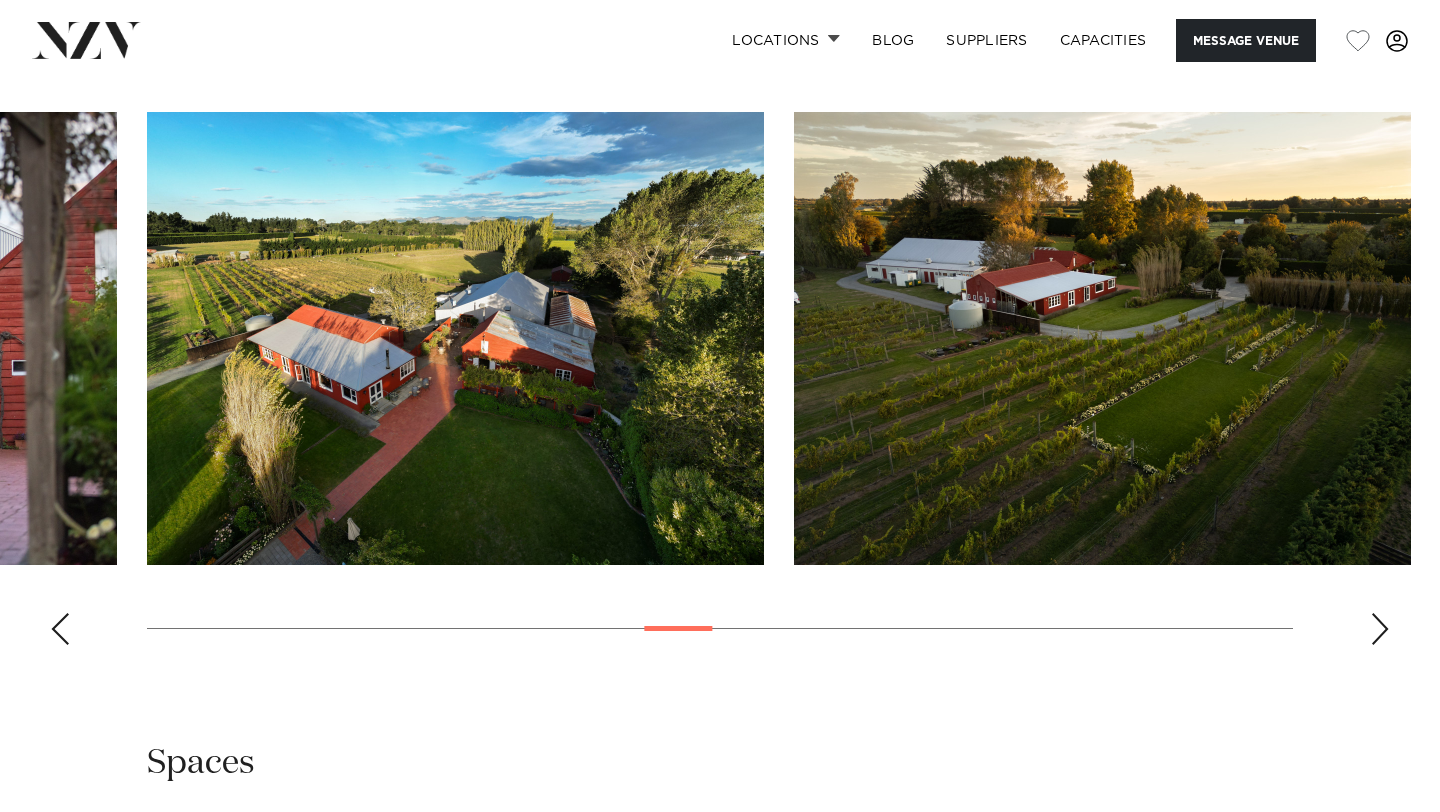 click at bounding box center [1380, 629] 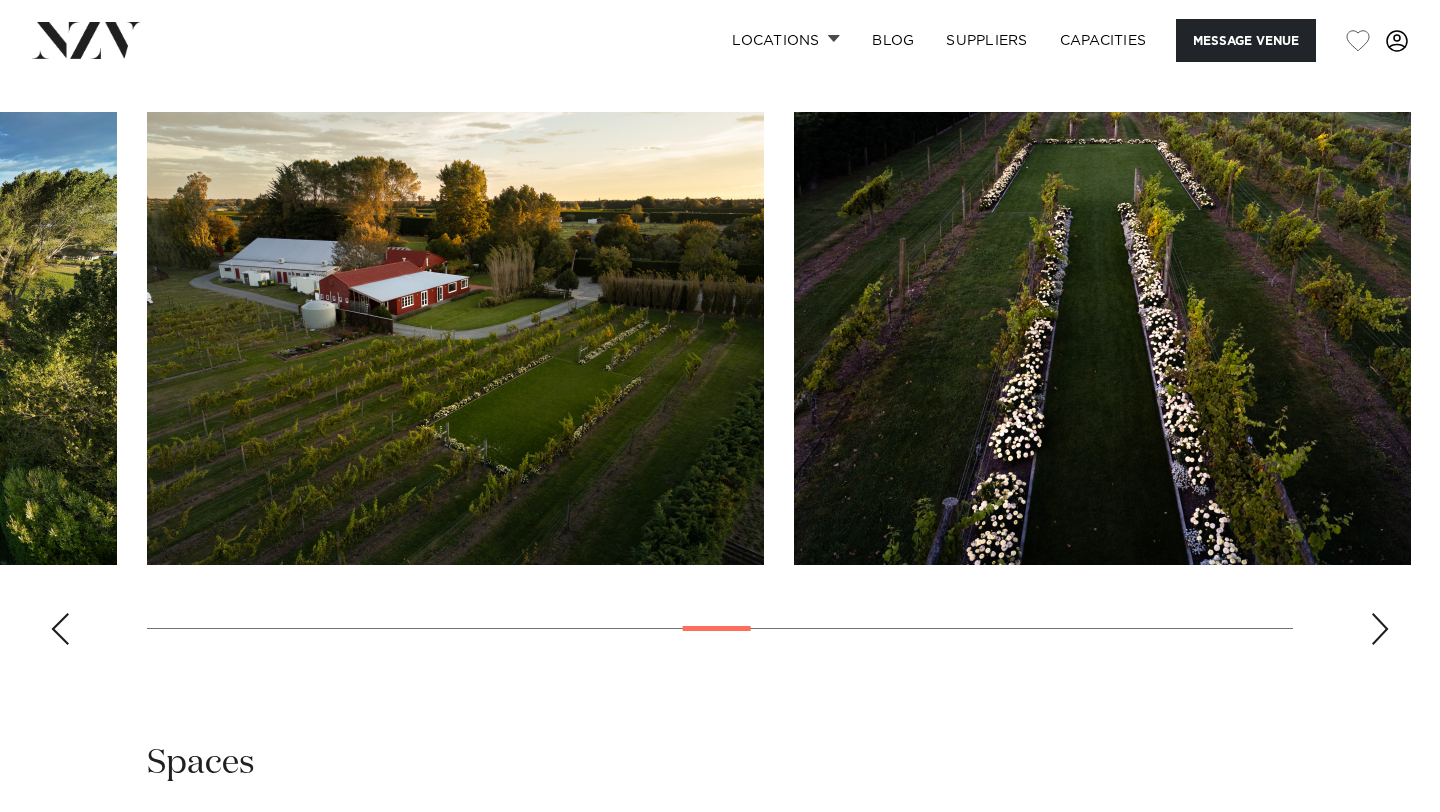 click at bounding box center (1380, 629) 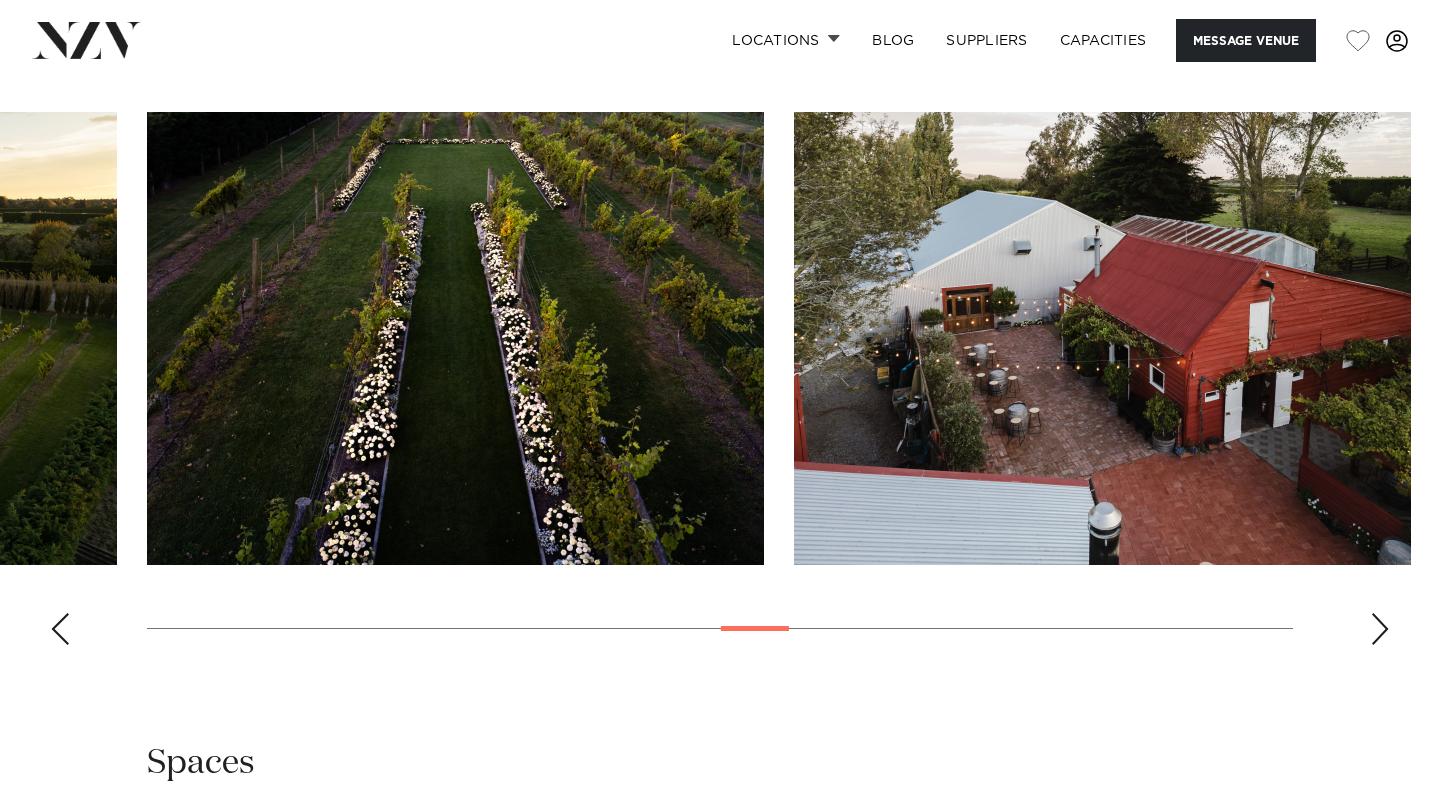 click at bounding box center (720, 386) 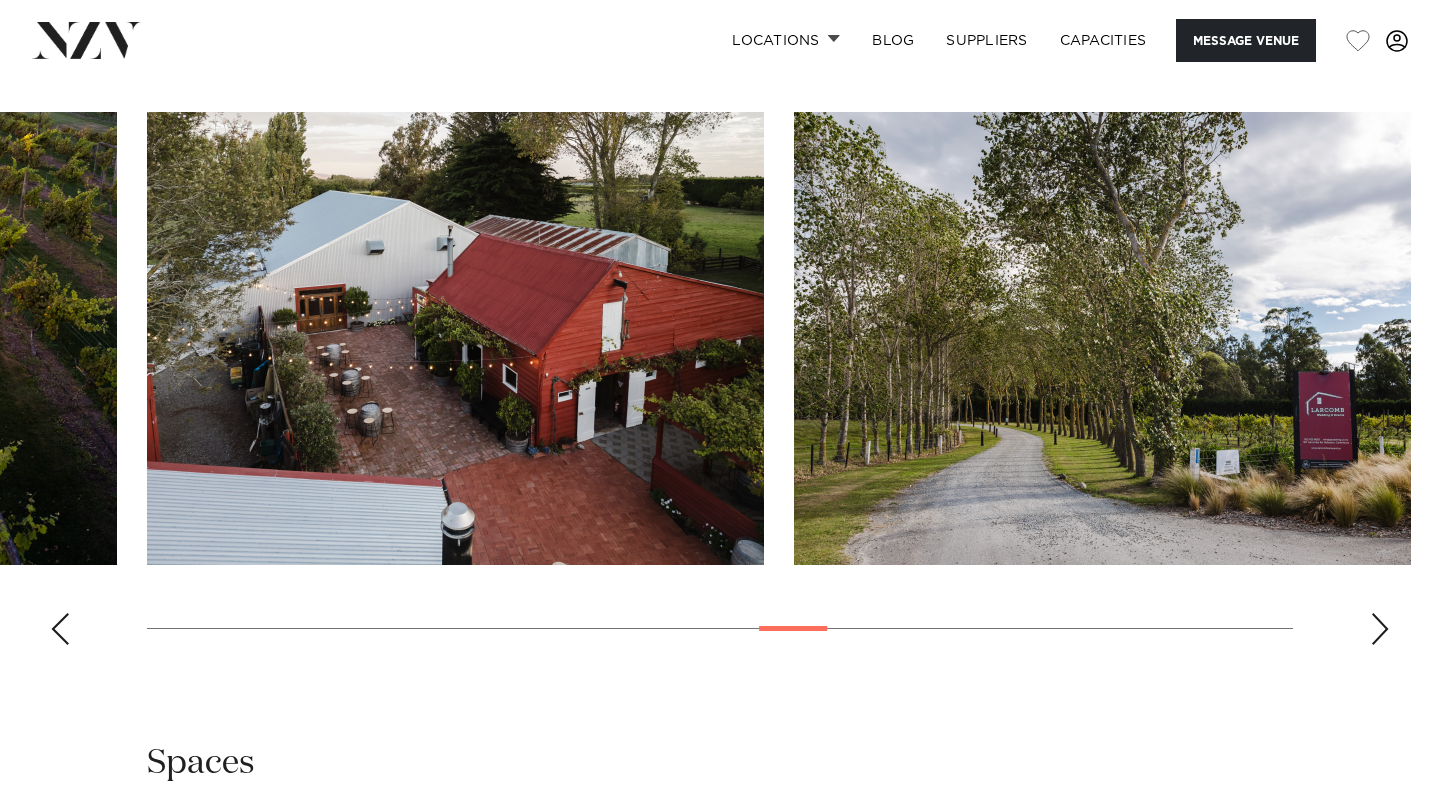 click at bounding box center (1380, 629) 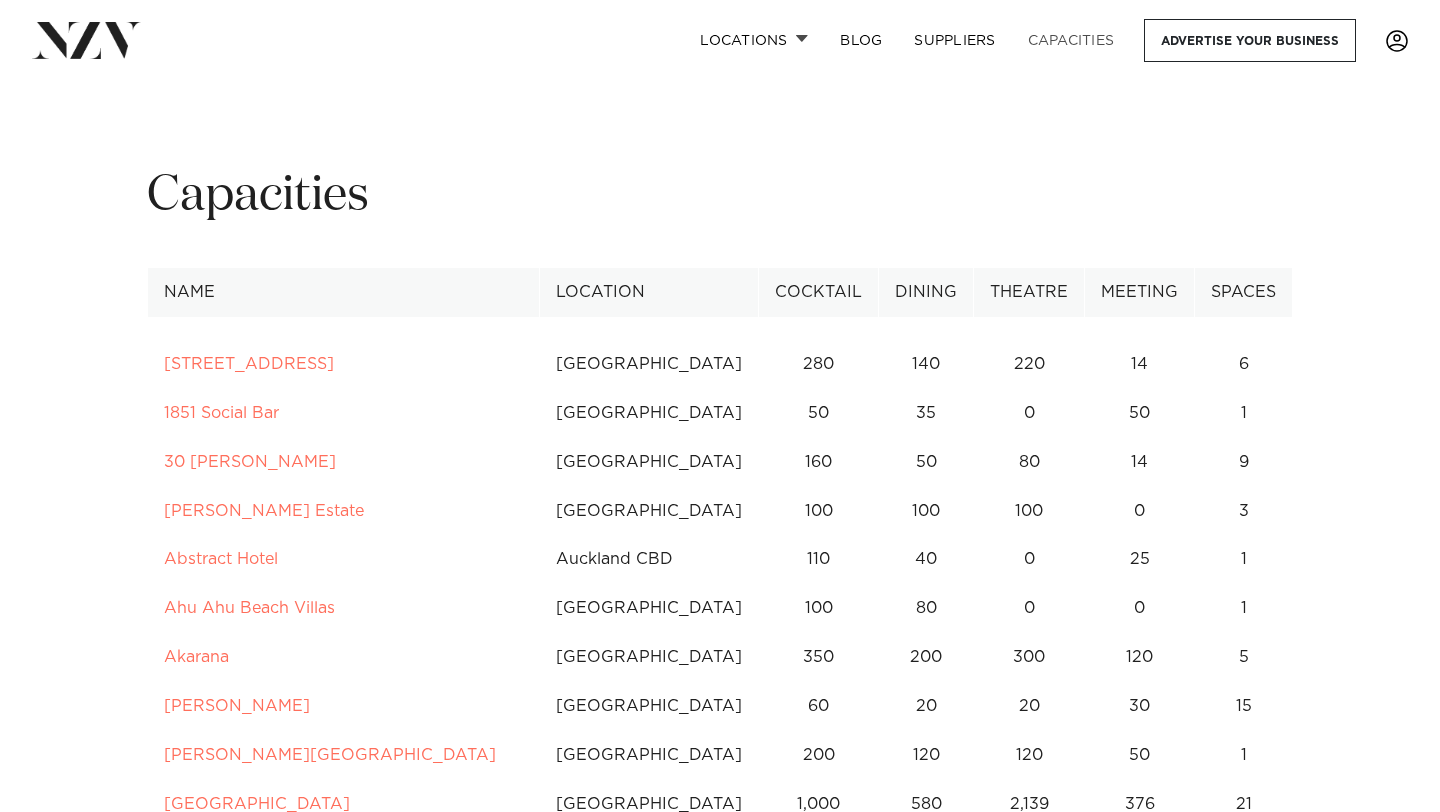 scroll, scrollTop: 0, scrollLeft: 0, axis: both 